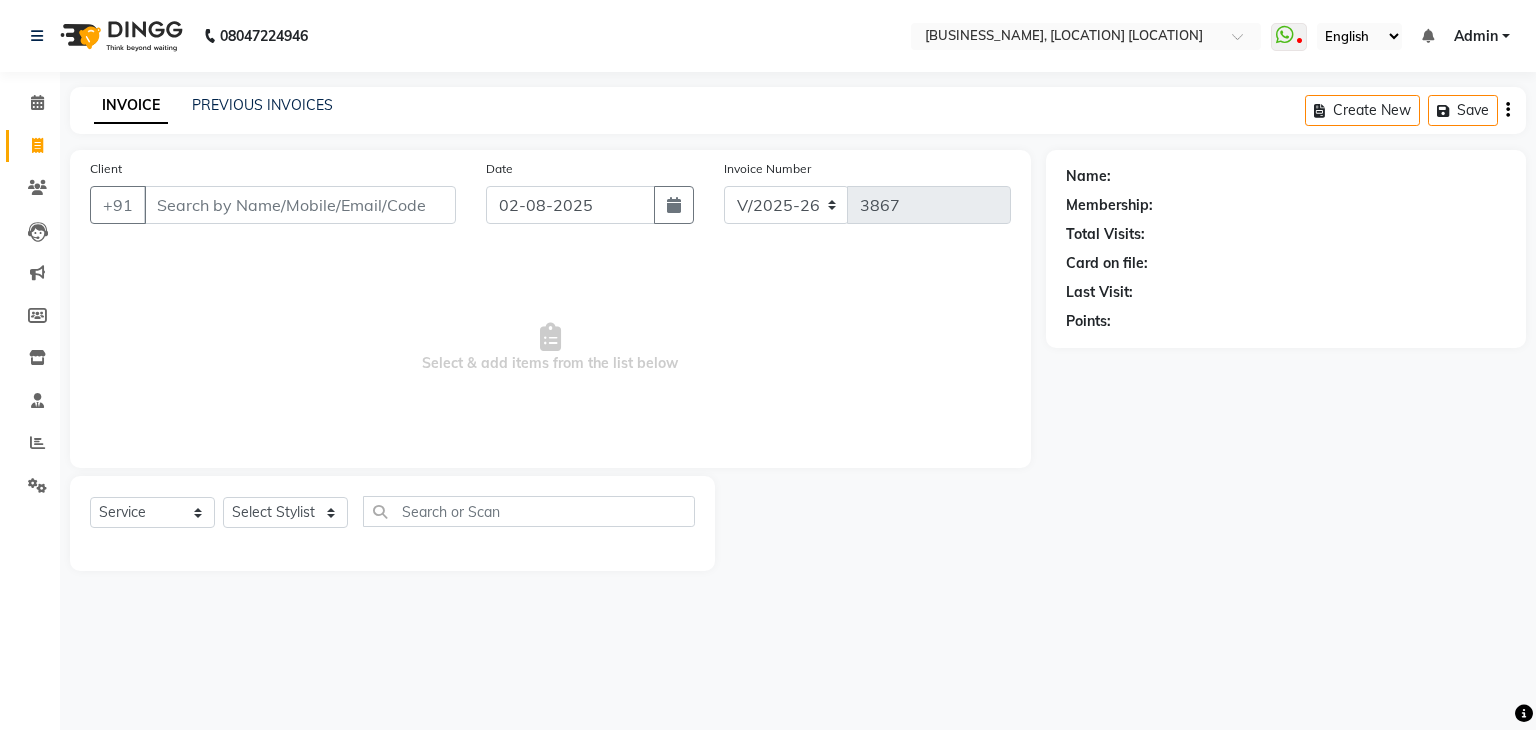 select on "6880" 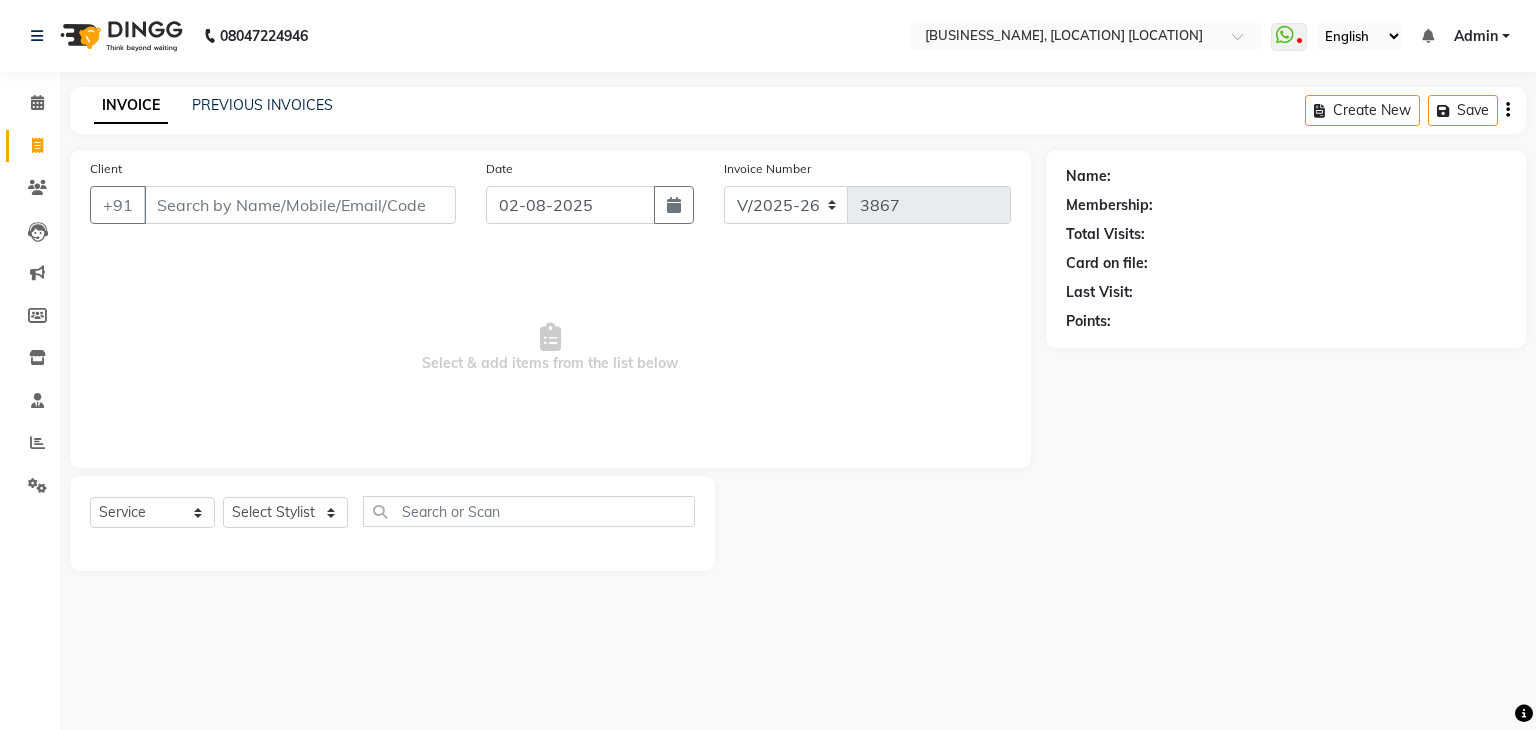 scroll, scrollTop: 0, scrollLeft: 0, axis: both 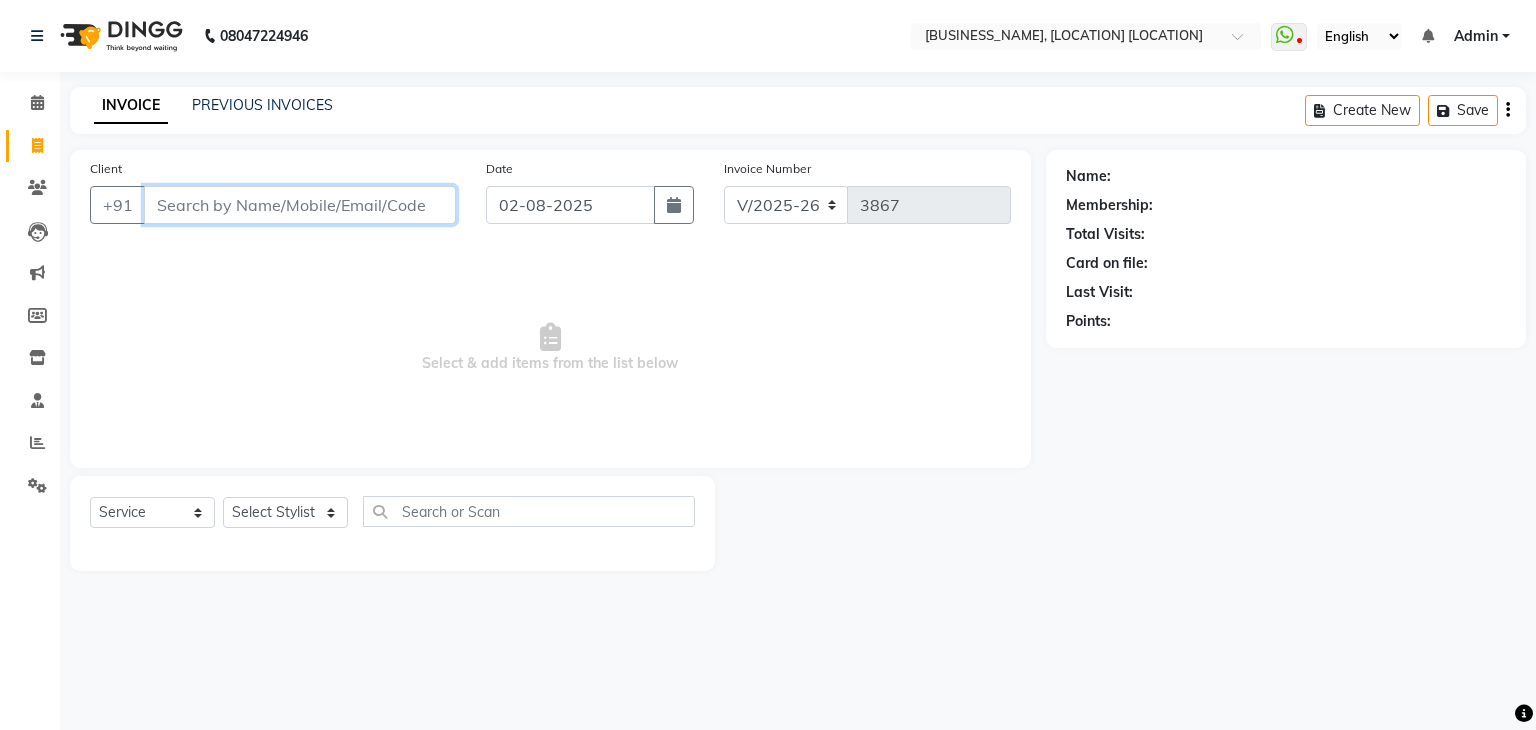 click on "Client" at bounding box center (300, 205) 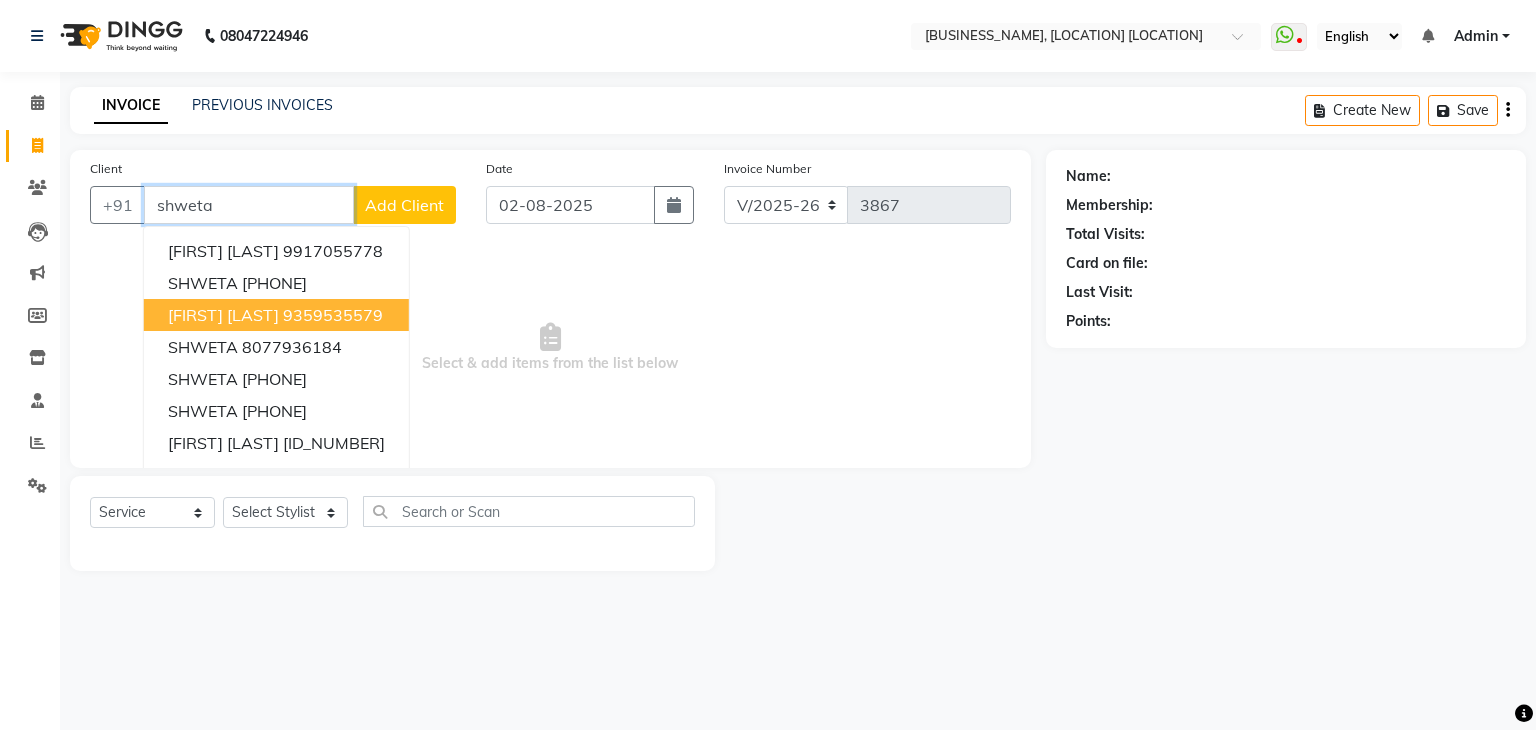 click on "[FIRST] [LAST]" at bounding box center [223, 315] 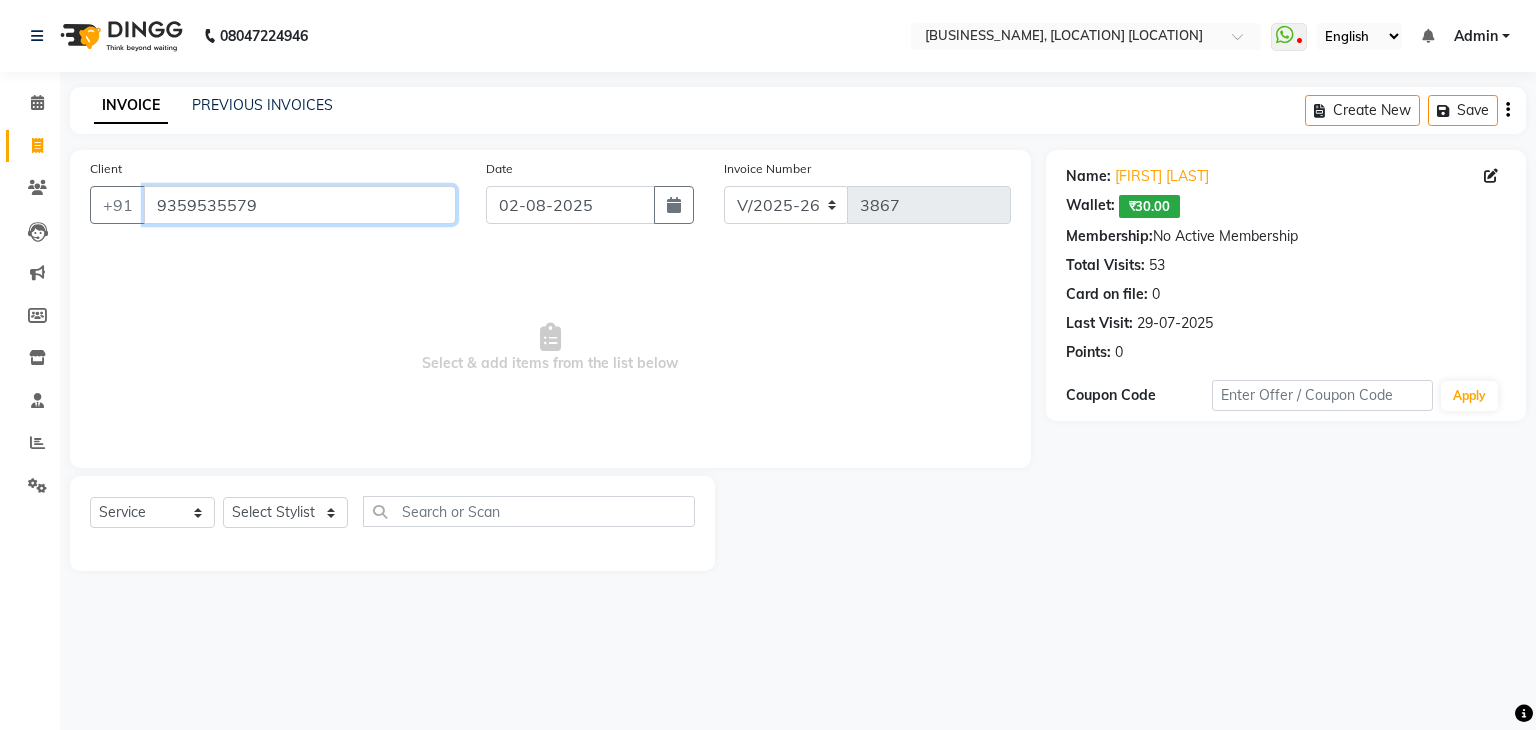 click on "9359535579" at bounding box center (300, 205) 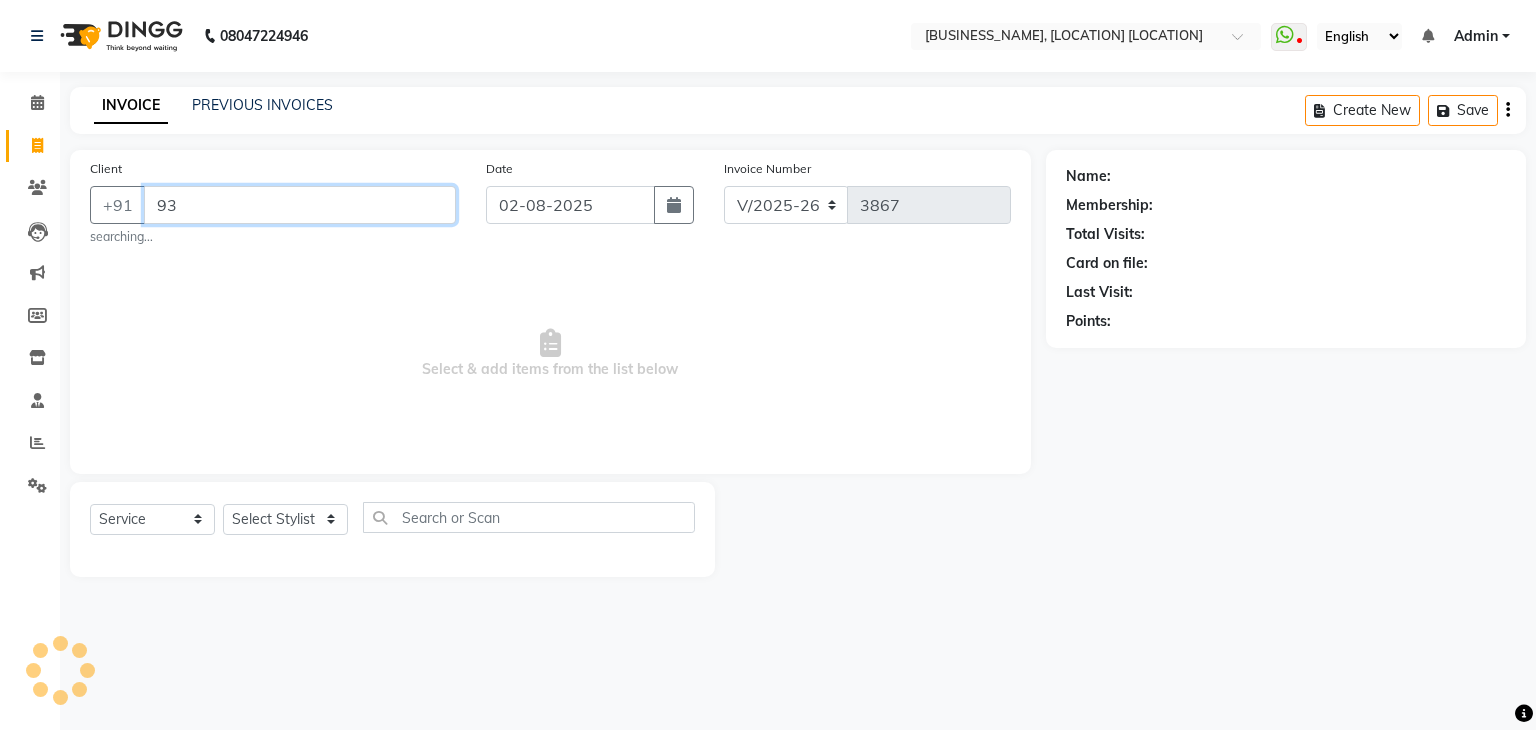 type on "9" 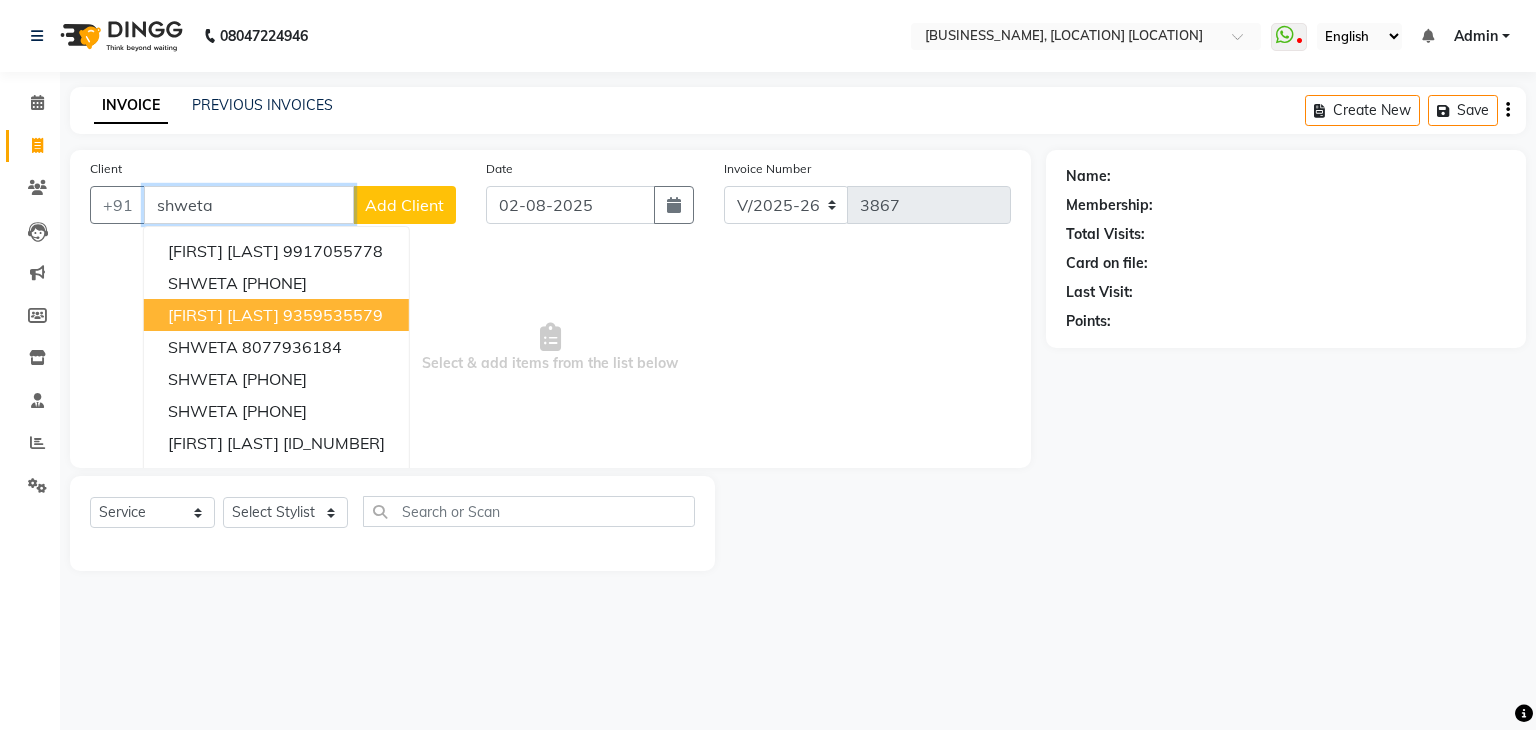 click on "[FIRST] [LAST]" at bounding box center (223, 315) 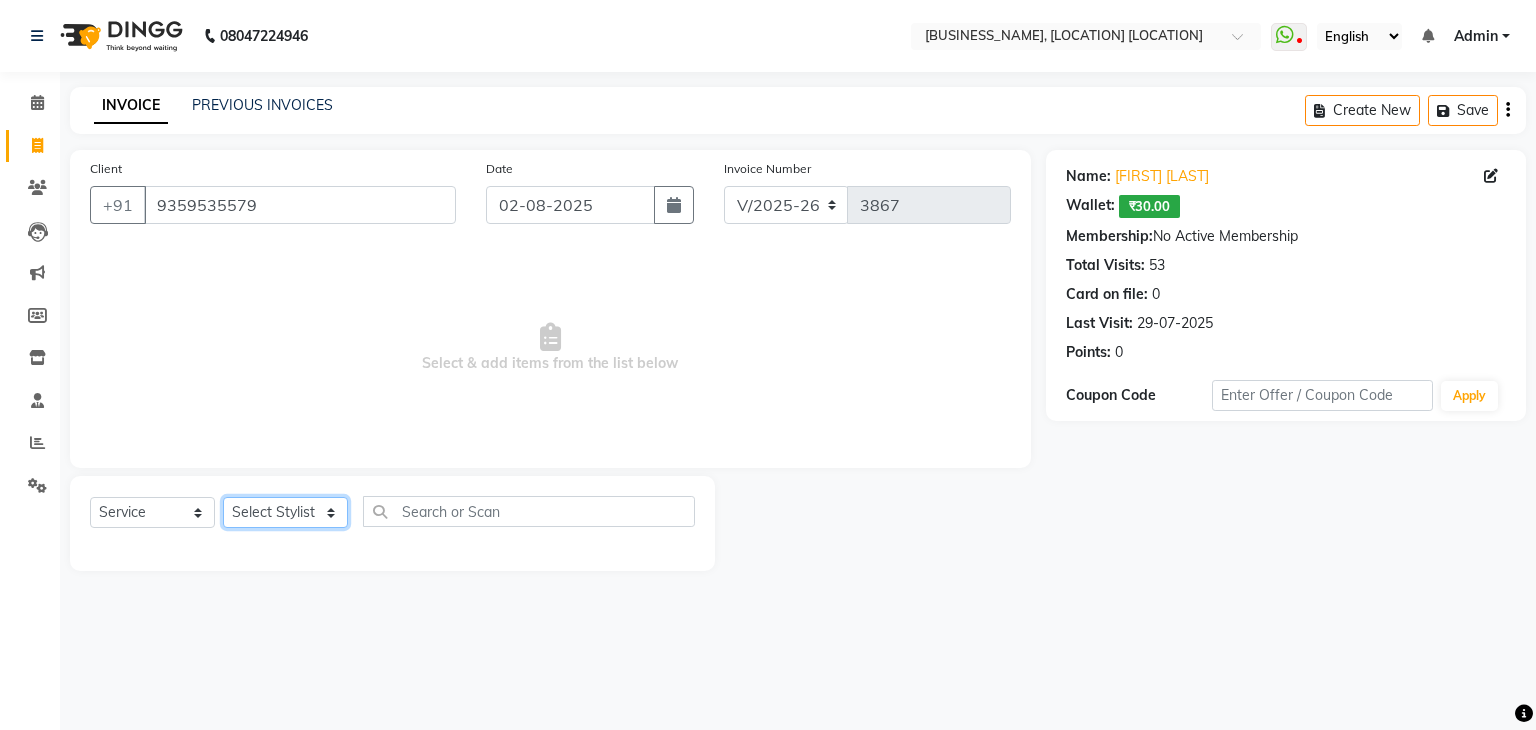 click on "Select Stylist AMAN DANISH SALMANI GOPAL PACHORI KANU KAVITA KIRAN KUMARI MEENU KUMARI NEHA NIKHIL CHAUDHARY Priya PRIYANKA YADAV RASHMI SANDHYA SHAGUFTA SHWETA SONA SAXENA SOUMYA TUSHAR OTWAL VINAY KUMAR" 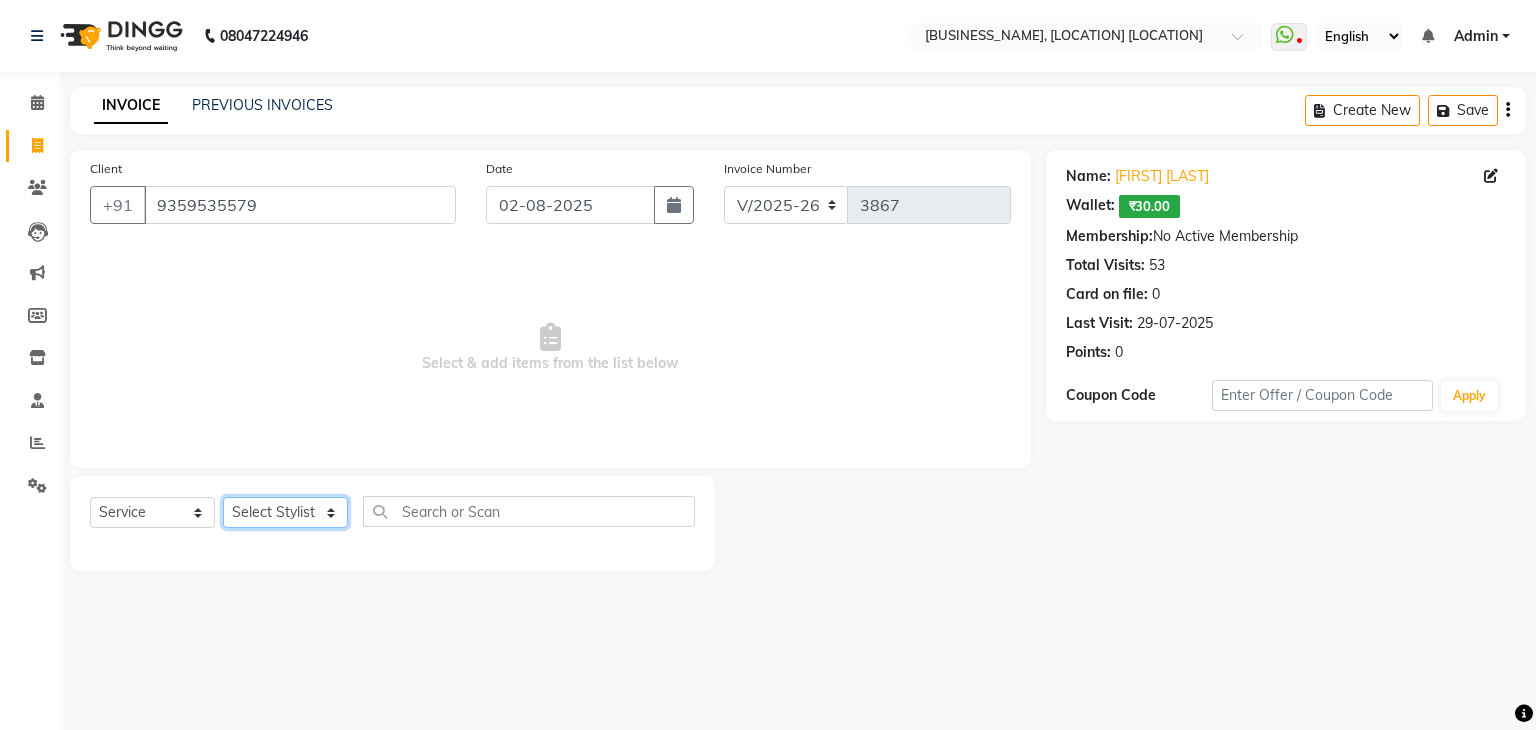 select on "53888" 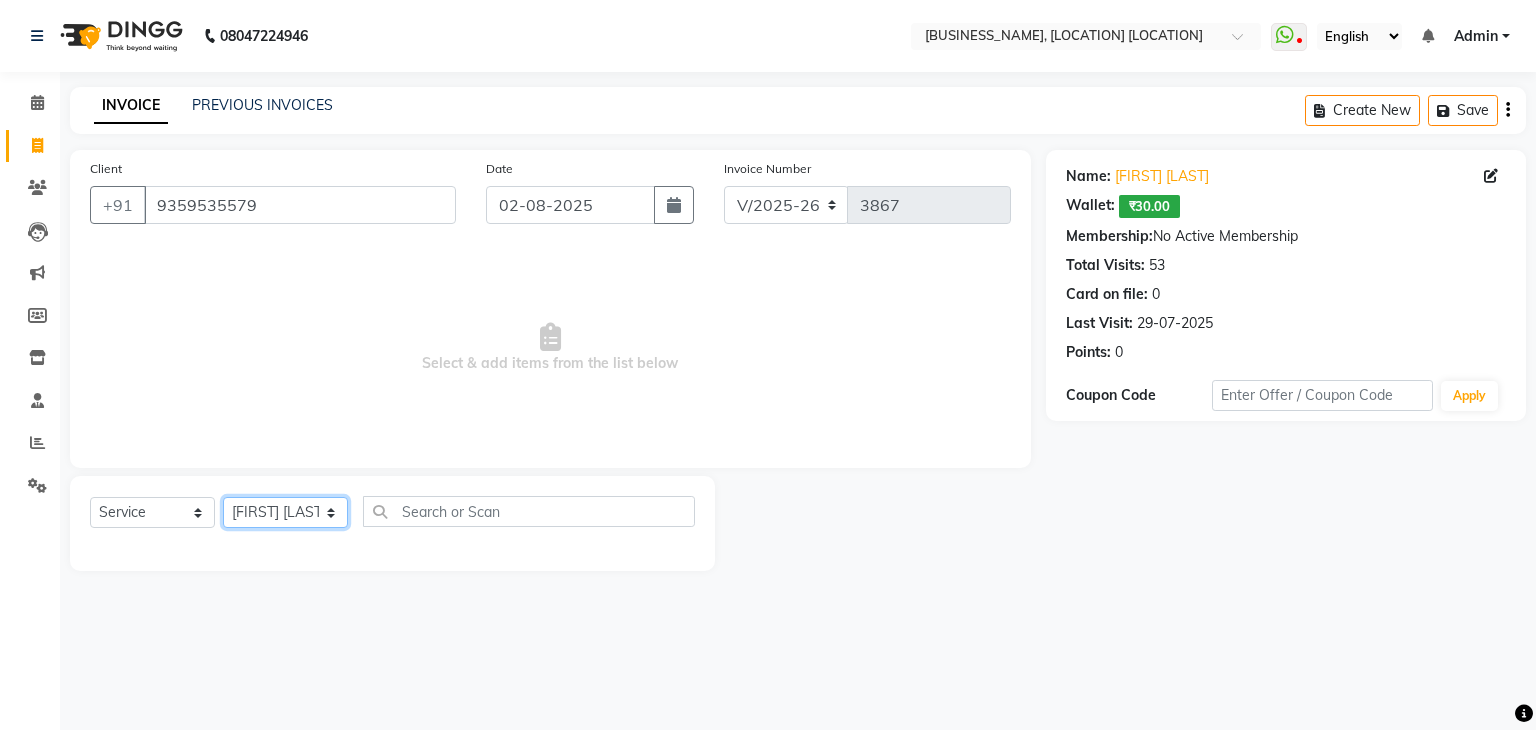 click on "Select Stylist AMAN DANISH SALMANI GOPAL PACHORI KANU KAVITA KIRAN KUMARI MEENU KUMARI NEHA NIKHIL CHAUDHARY Priya PRIYANKA YADAV RASHMI SANDHYA SHAGUFTA SHWETA SONA SAXENA SOUMYA TUSHAR OTWAL VINAY KUMAR" 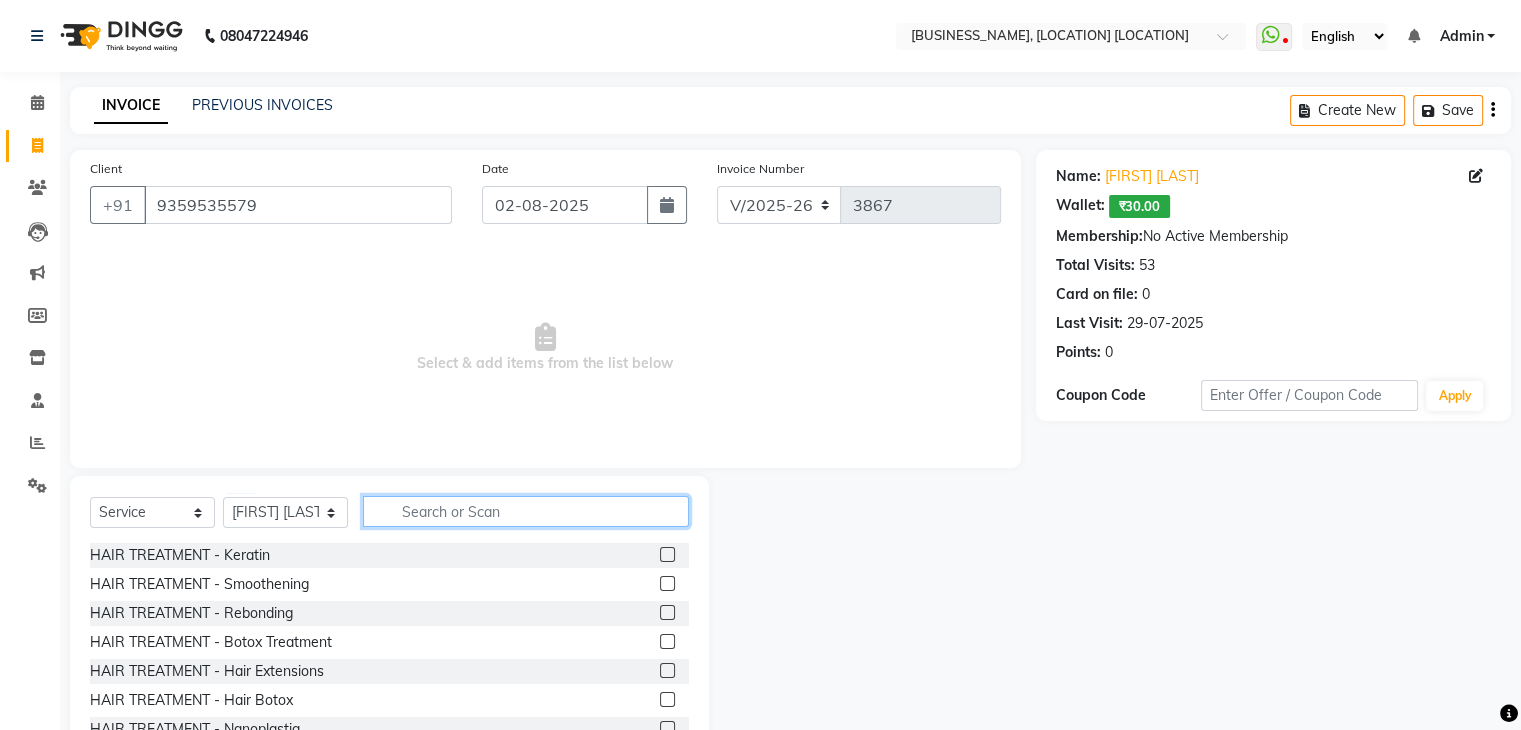 click 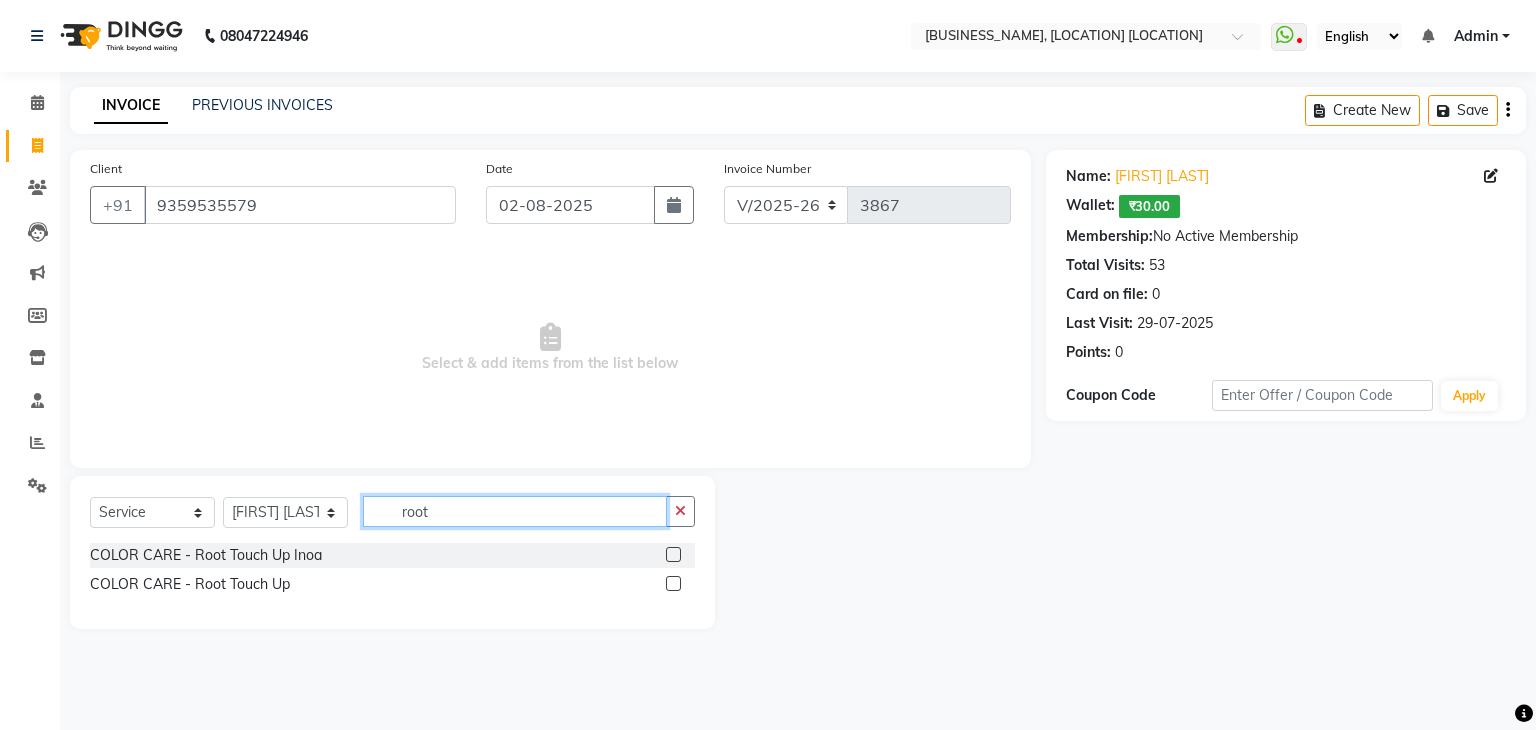type on "root" 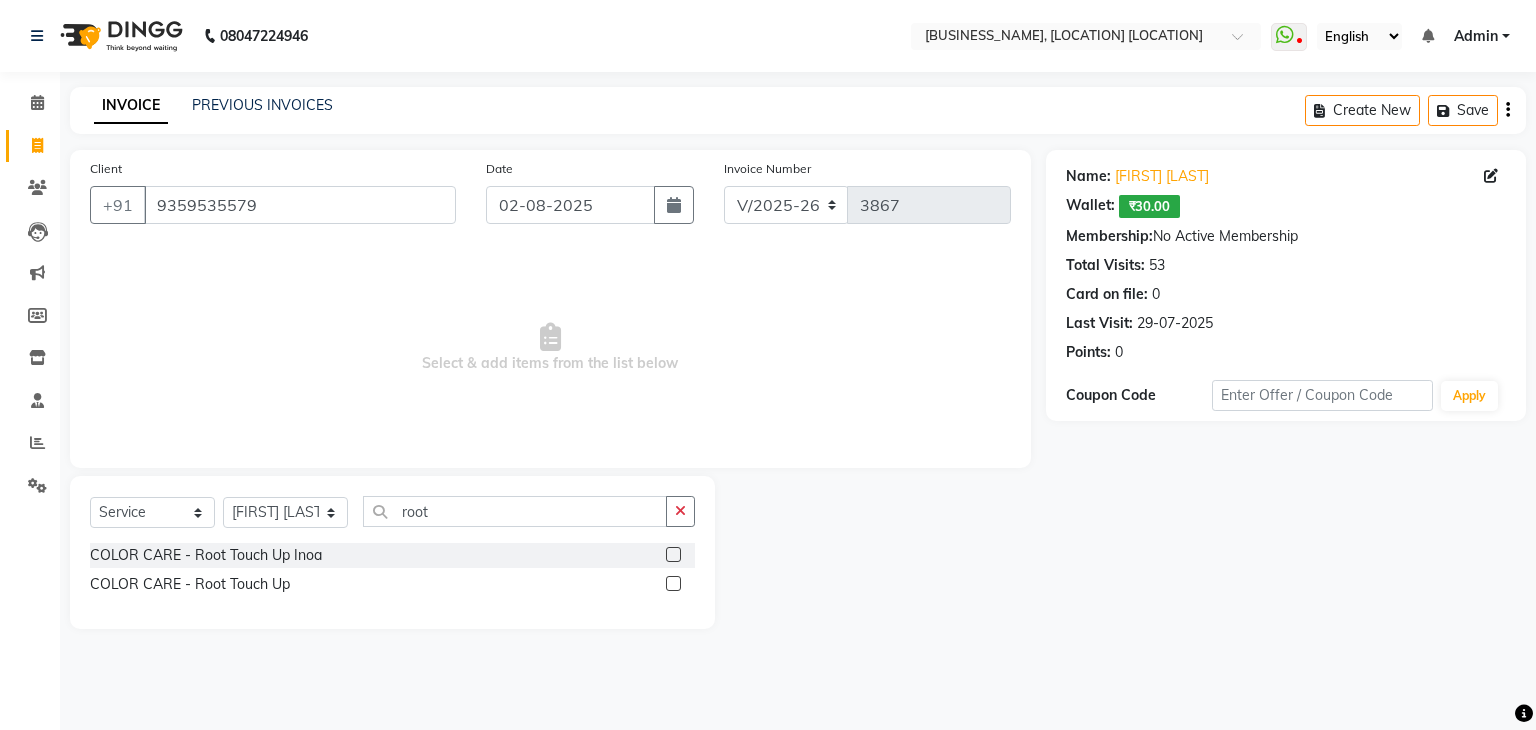 click 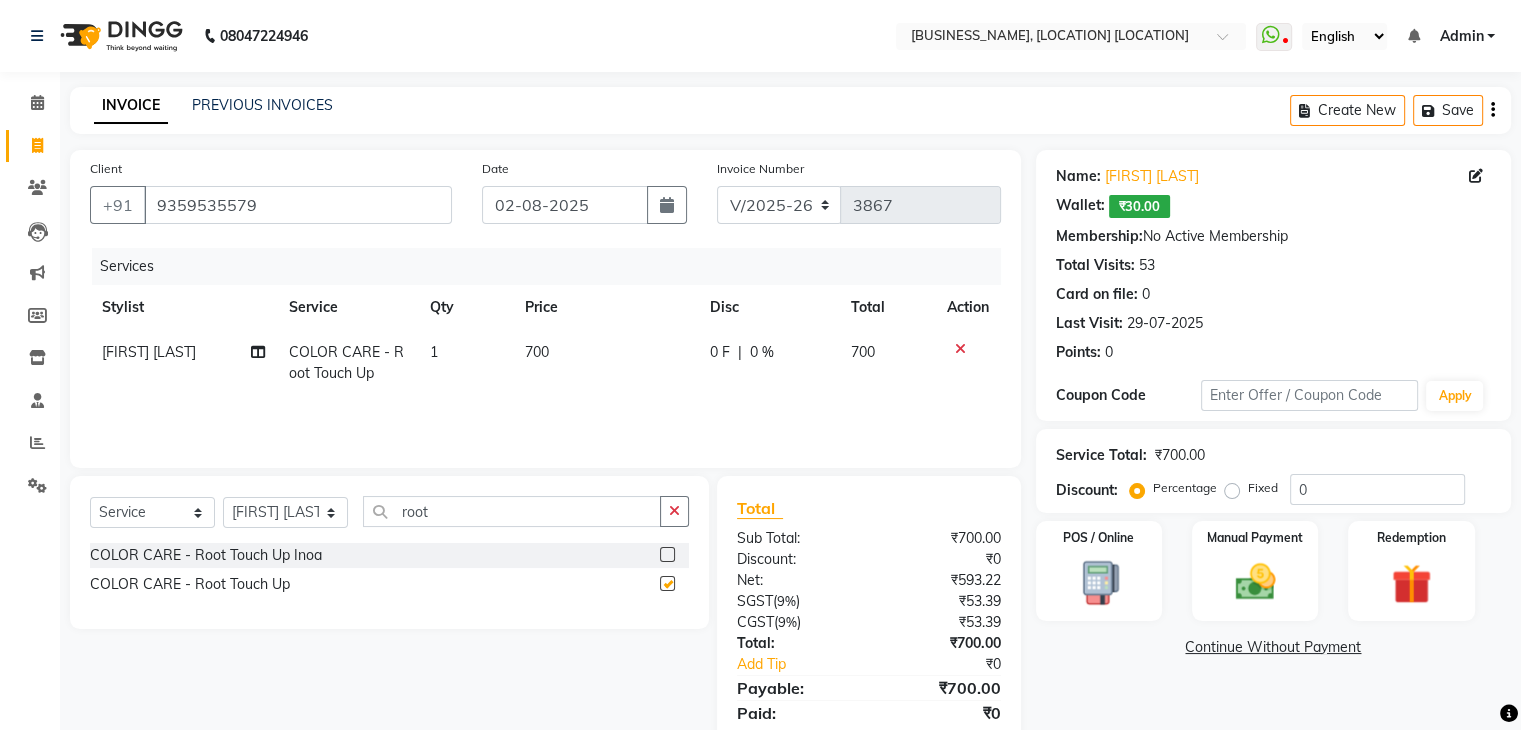 checkbox on "false" 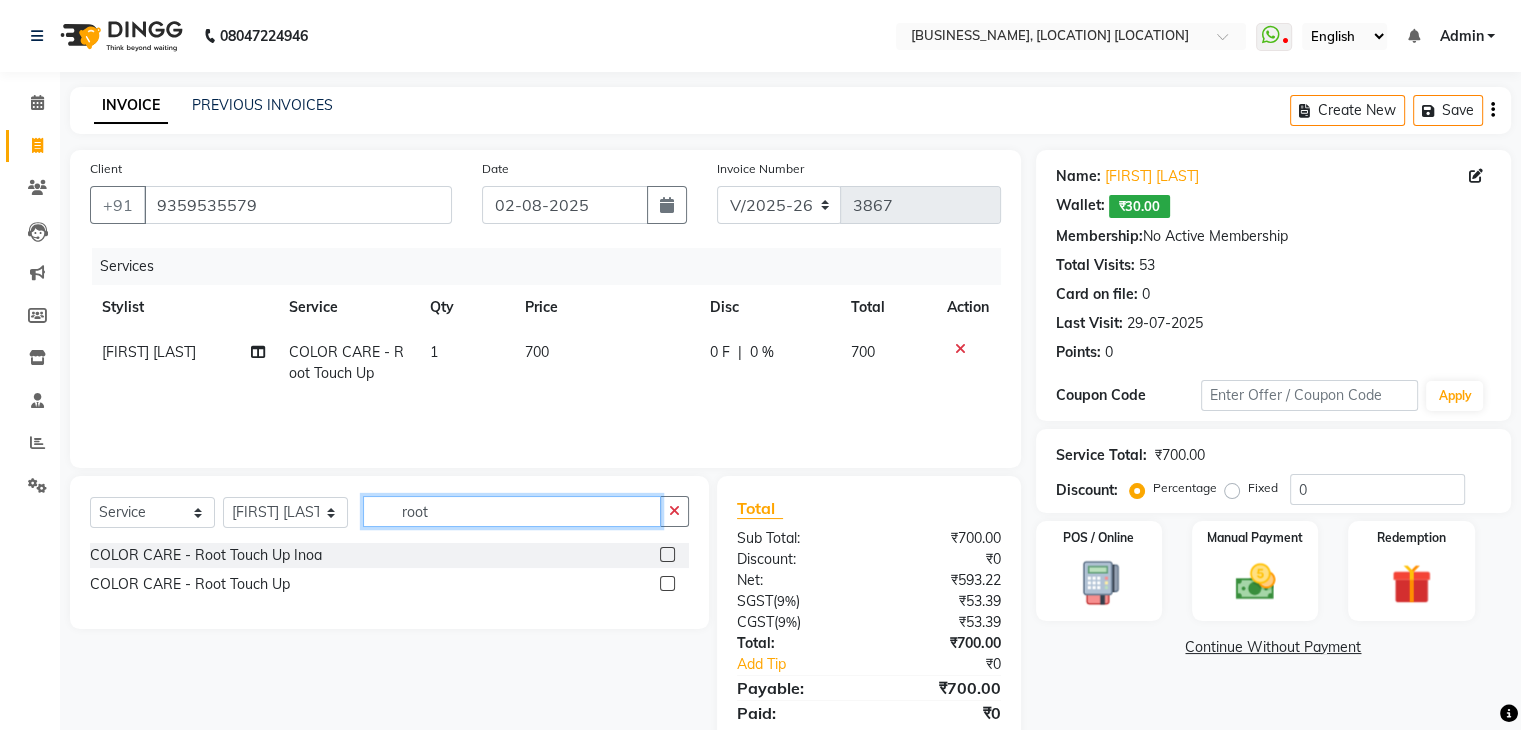 click on "root" 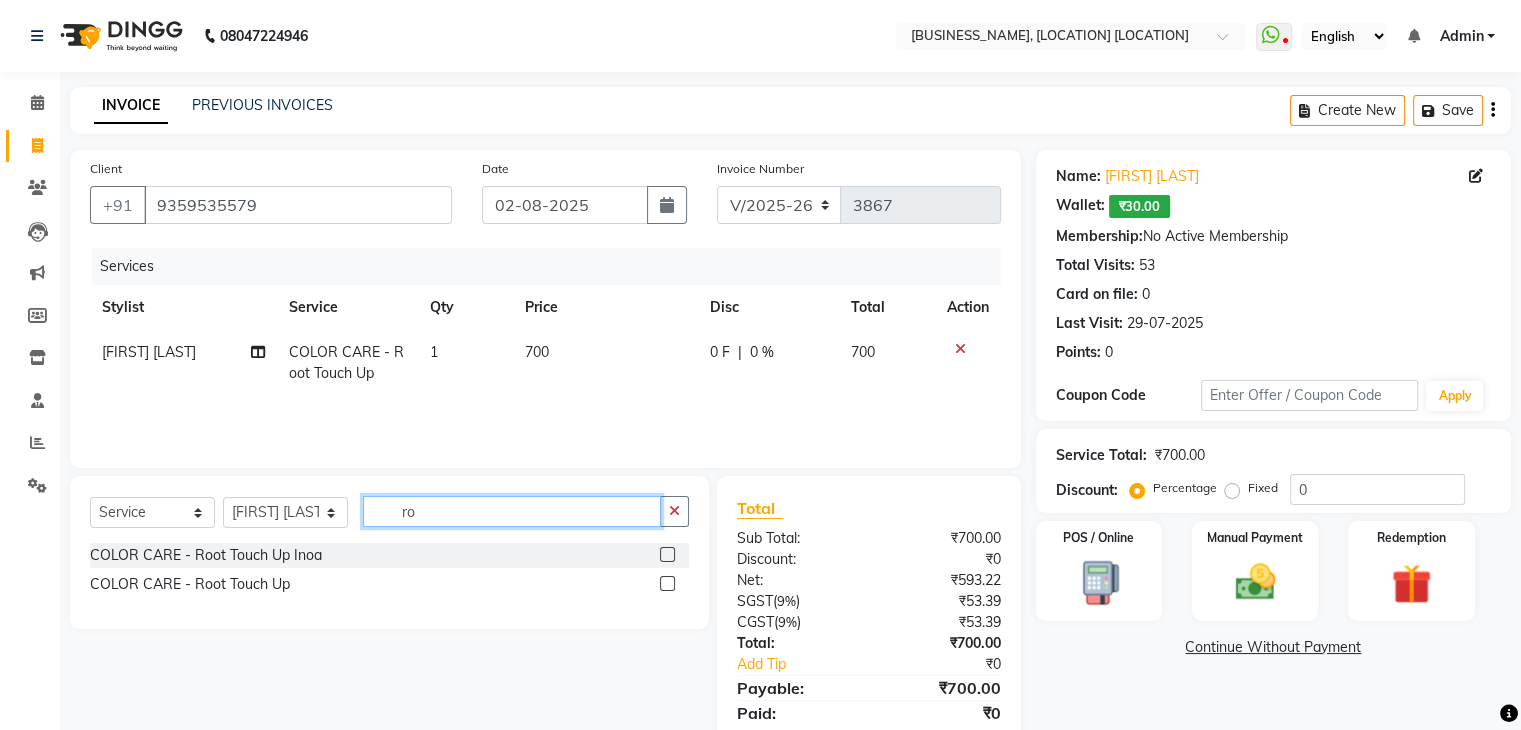 type on "r" 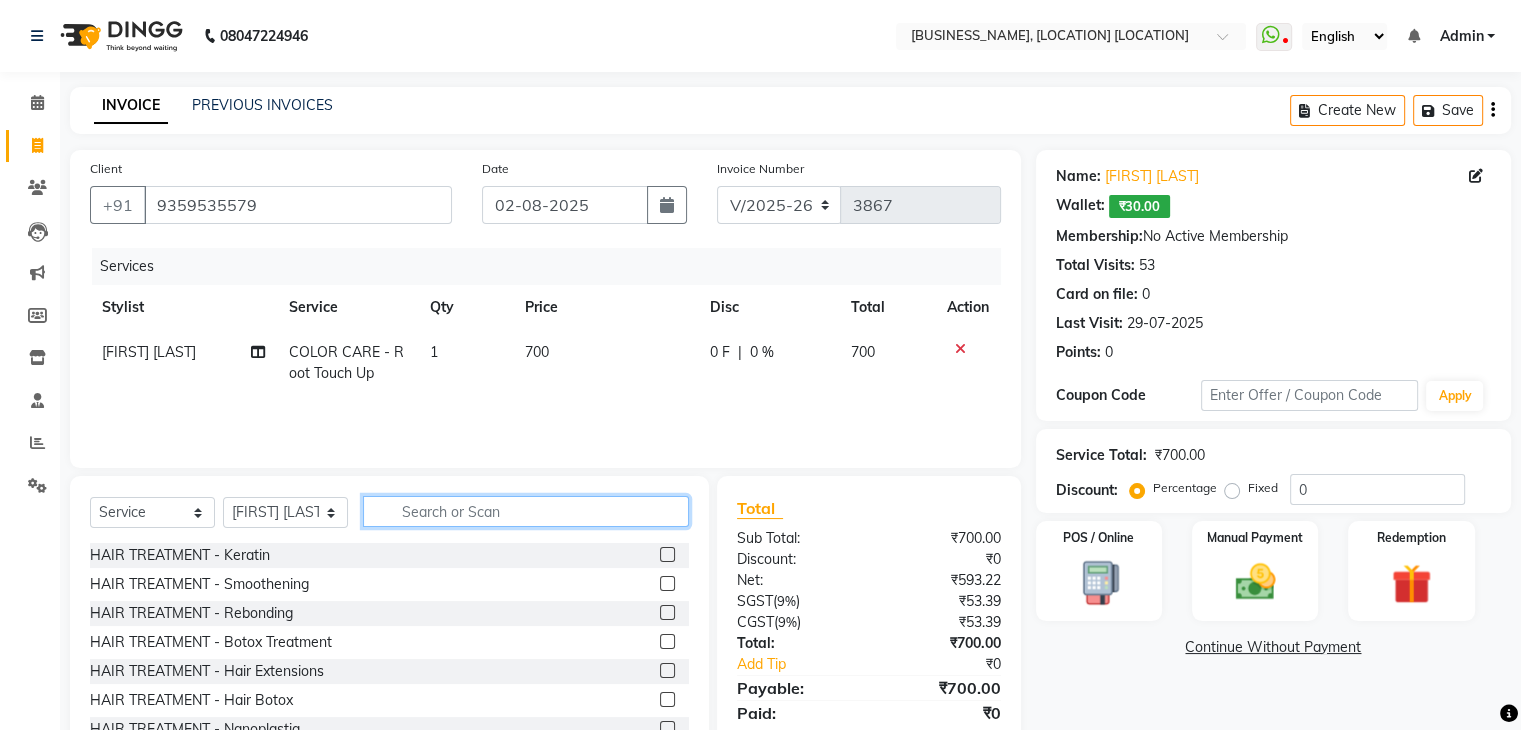type 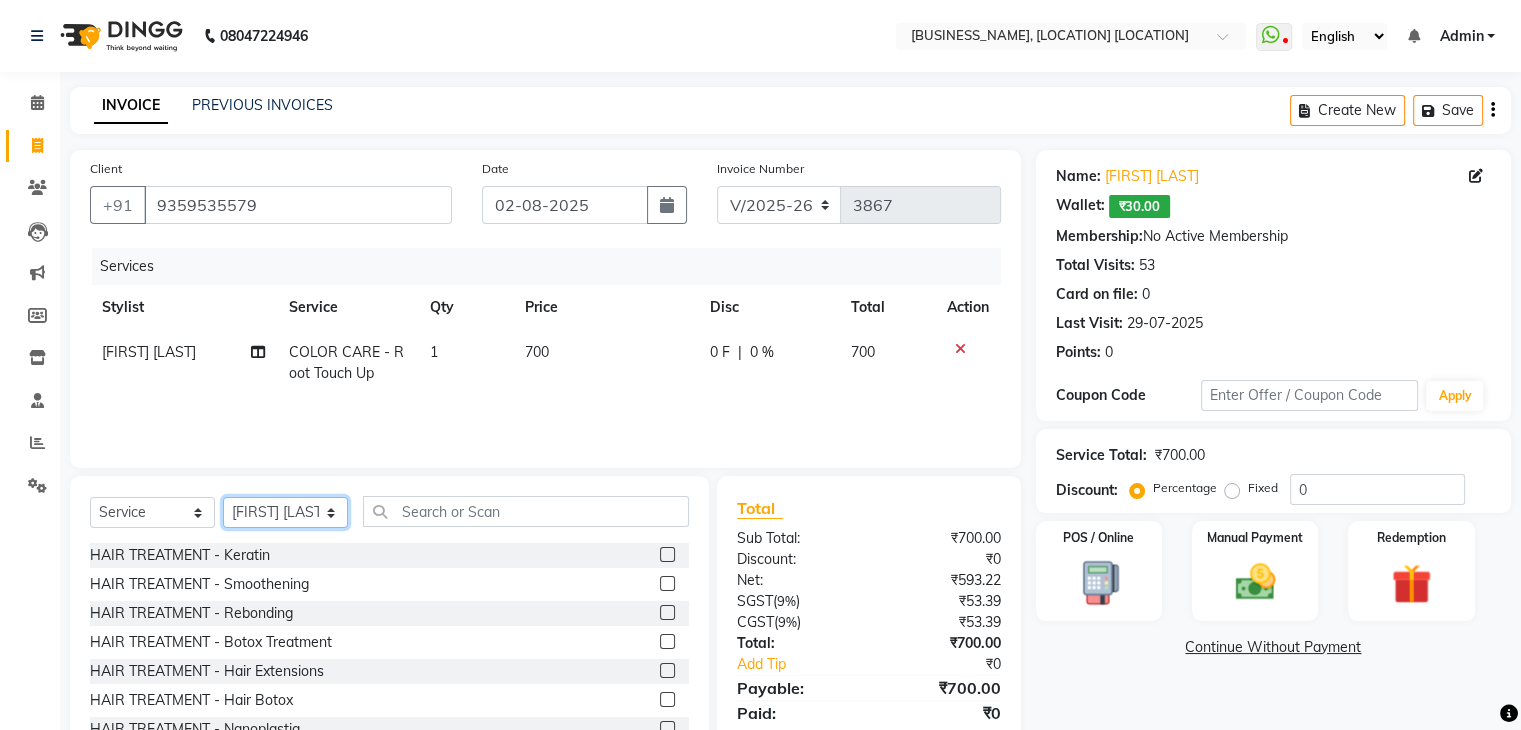 click on "Select Stylist AMAN DANISH SALMANI GOPAL PACHORI KANU KAVITA KIRAN KUMARI MEENU KUMARI NEHA NIKHIL CHAUDHARY Priya PRIYANKA YADAV RASHMI SANDHYA SHAGUFTA SHWETA SONA SAXENA SOUMYA TUSHAR OTWAL VINAY KUMAR" 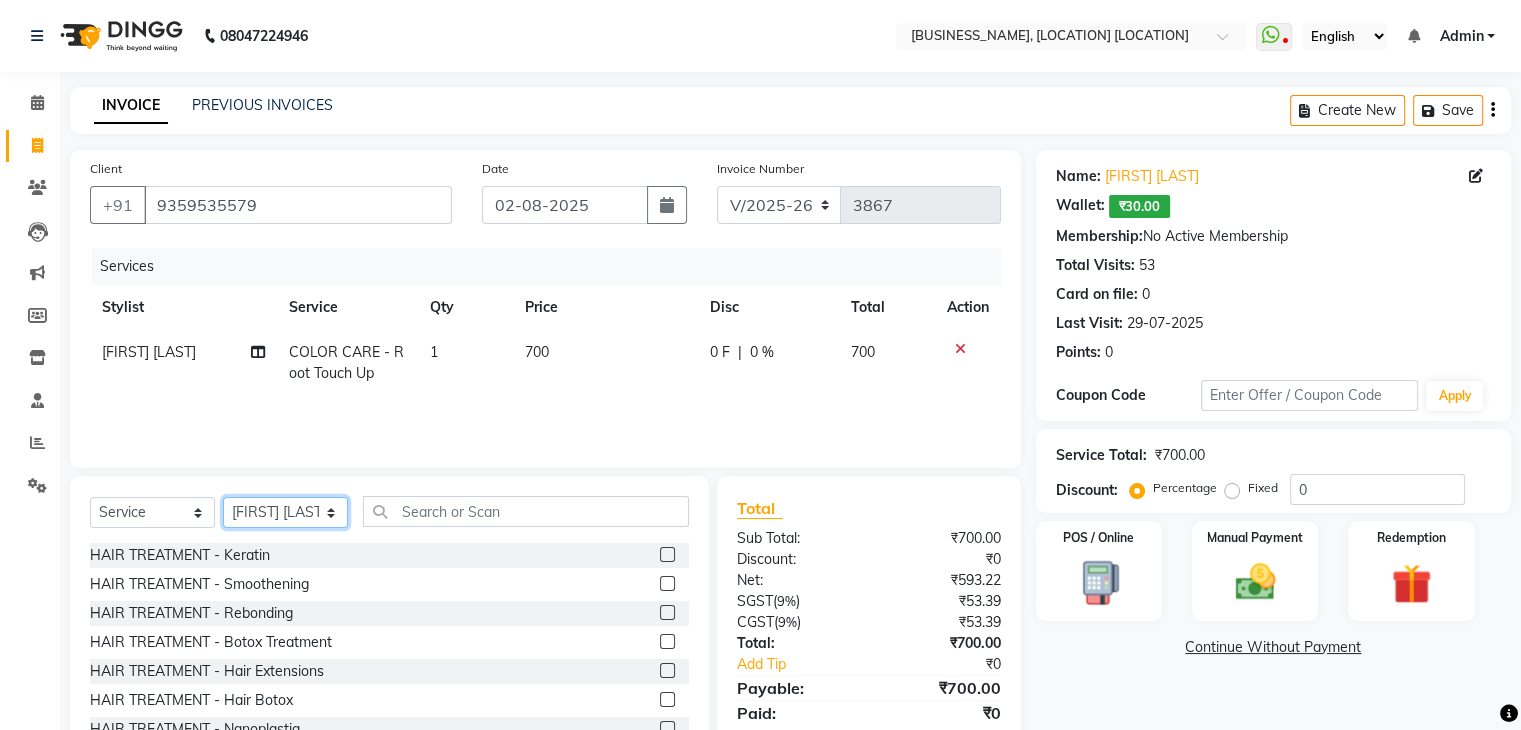 select on "53880" 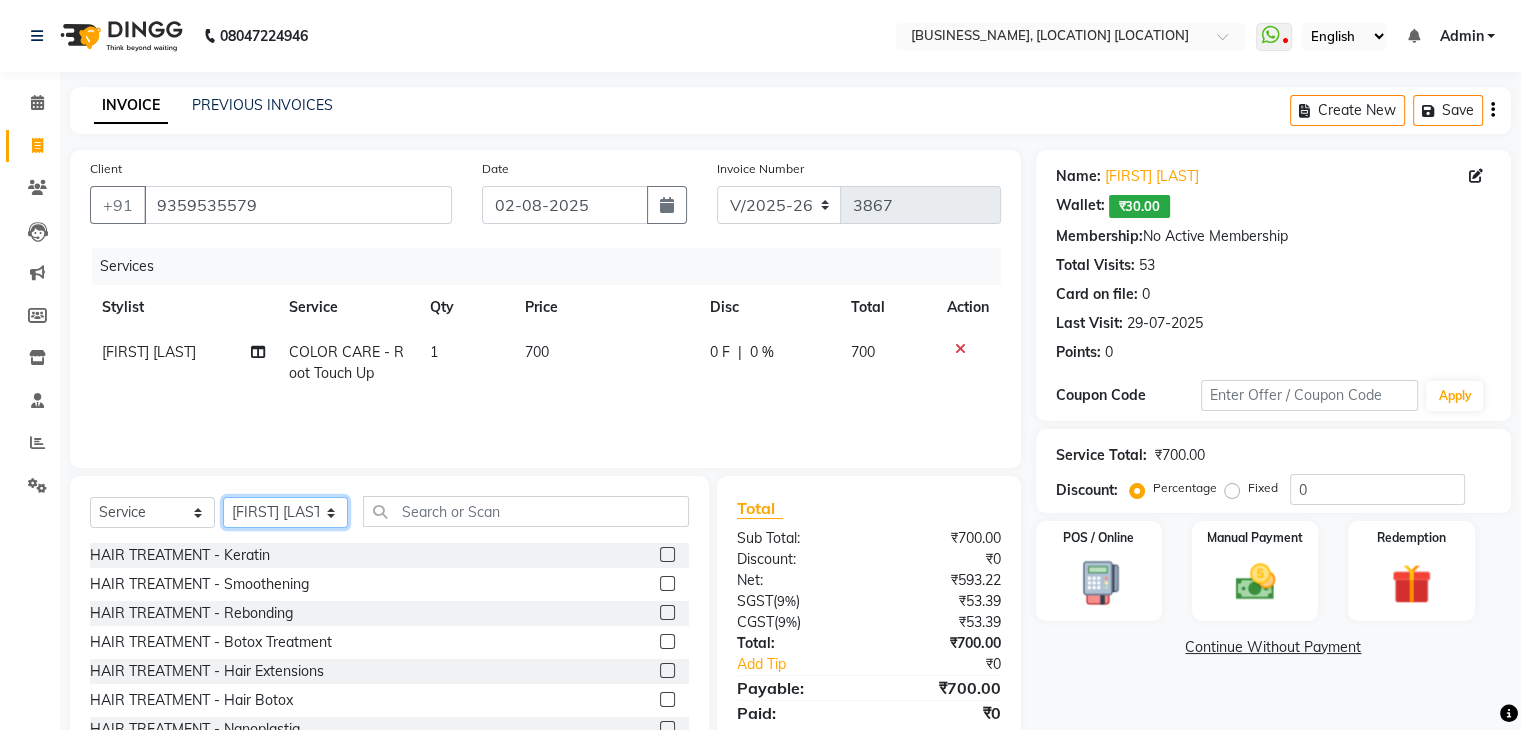 click on "Select Stylist AMAN DANISH SALMANI GOPAL PACHORI KANU KAVITA KIRAN KUMARI MEENU KUMARI NEHA NIKHIL CHAUDHARY Priya PRIYANKA YADAV RASHMI SANDHYA SHAGUFTA SHWETA SONA SAXENA SOUMYA TUSHAR OTWAL VINAY KUMAR" 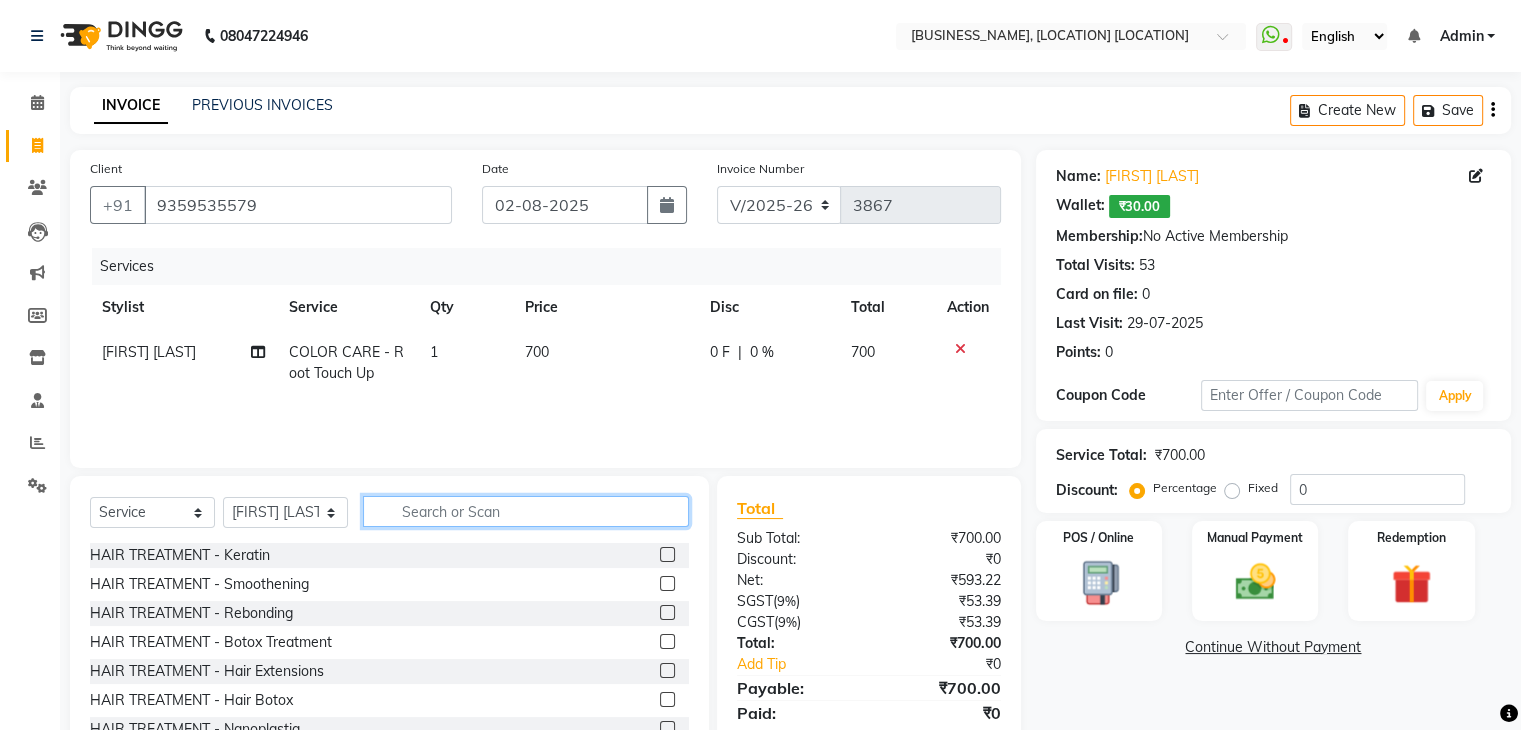 click 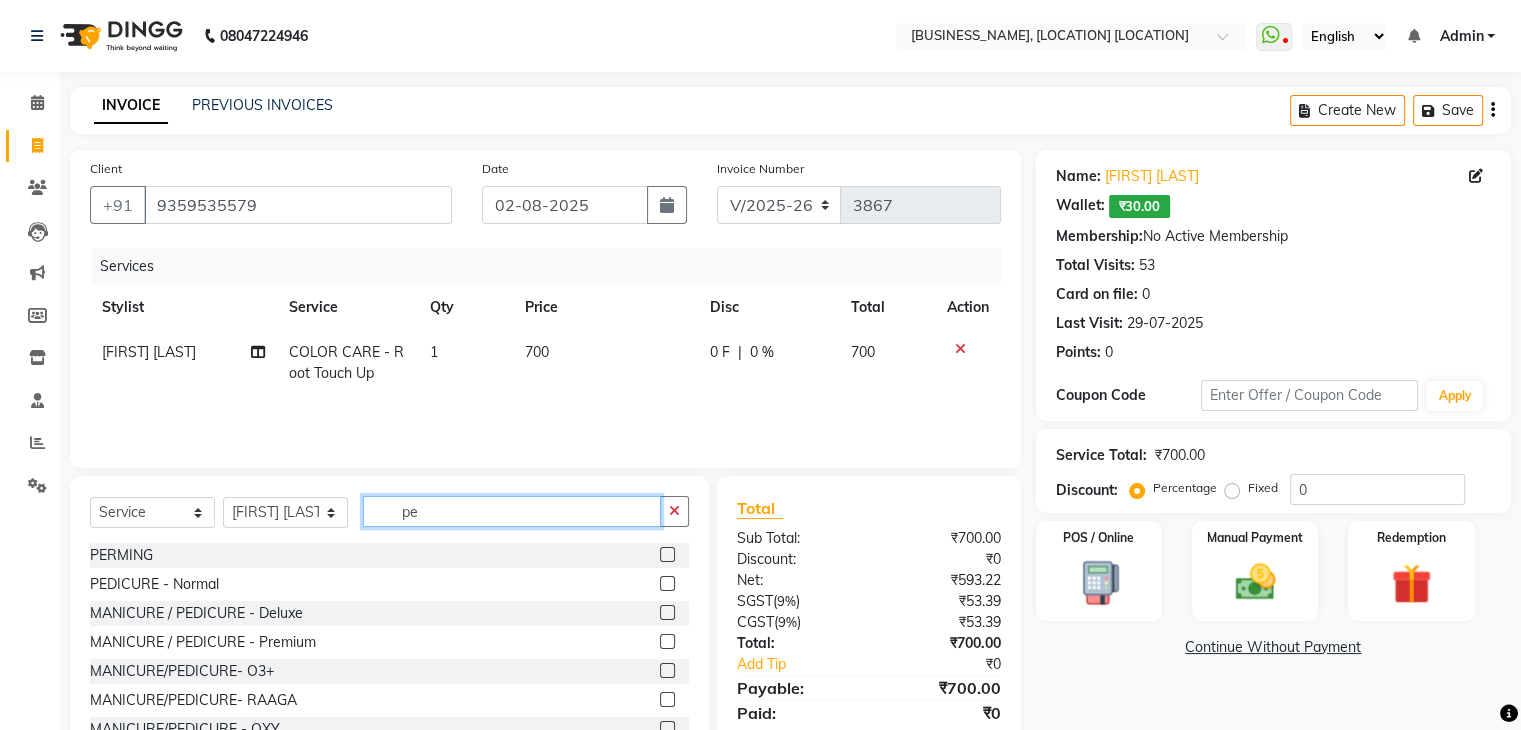 type on "pe" 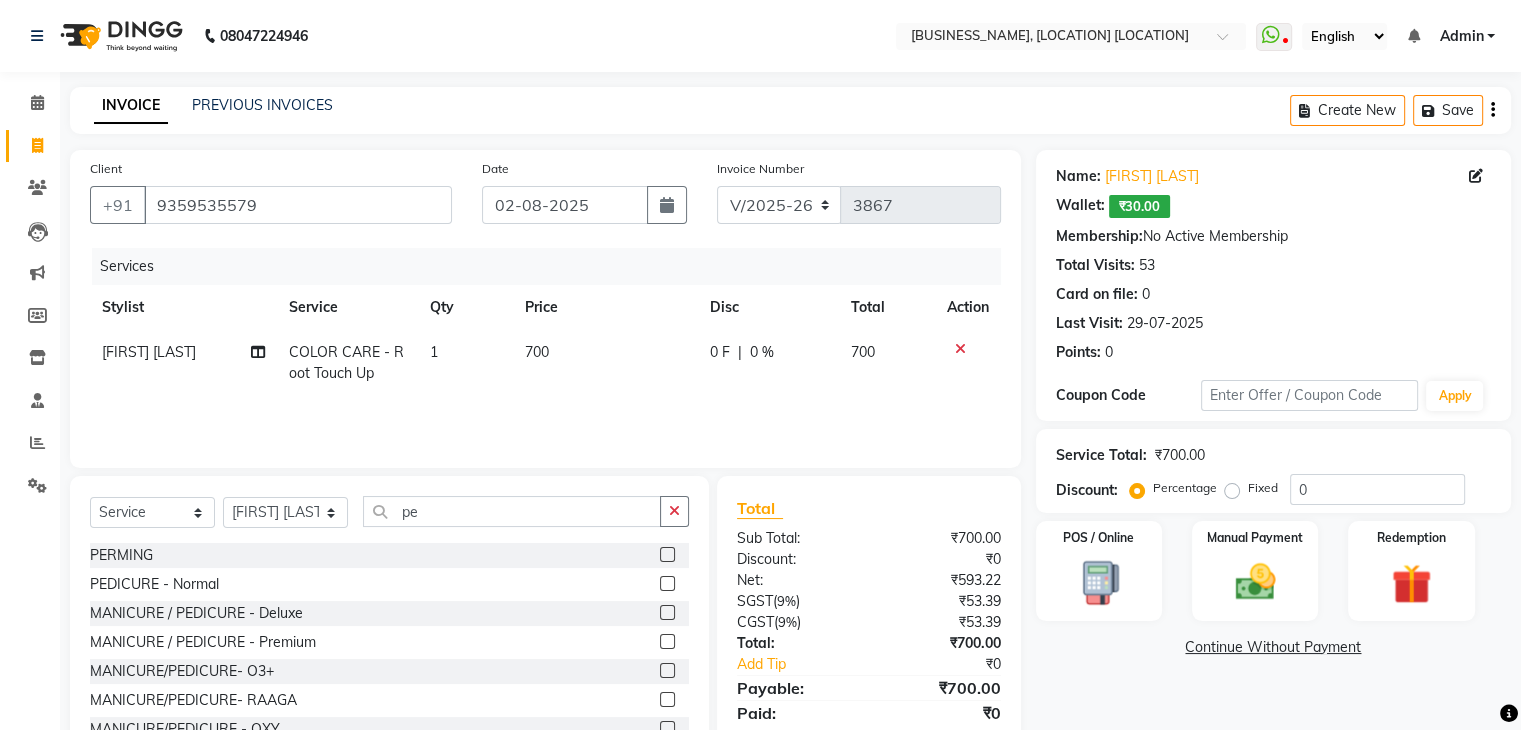 click 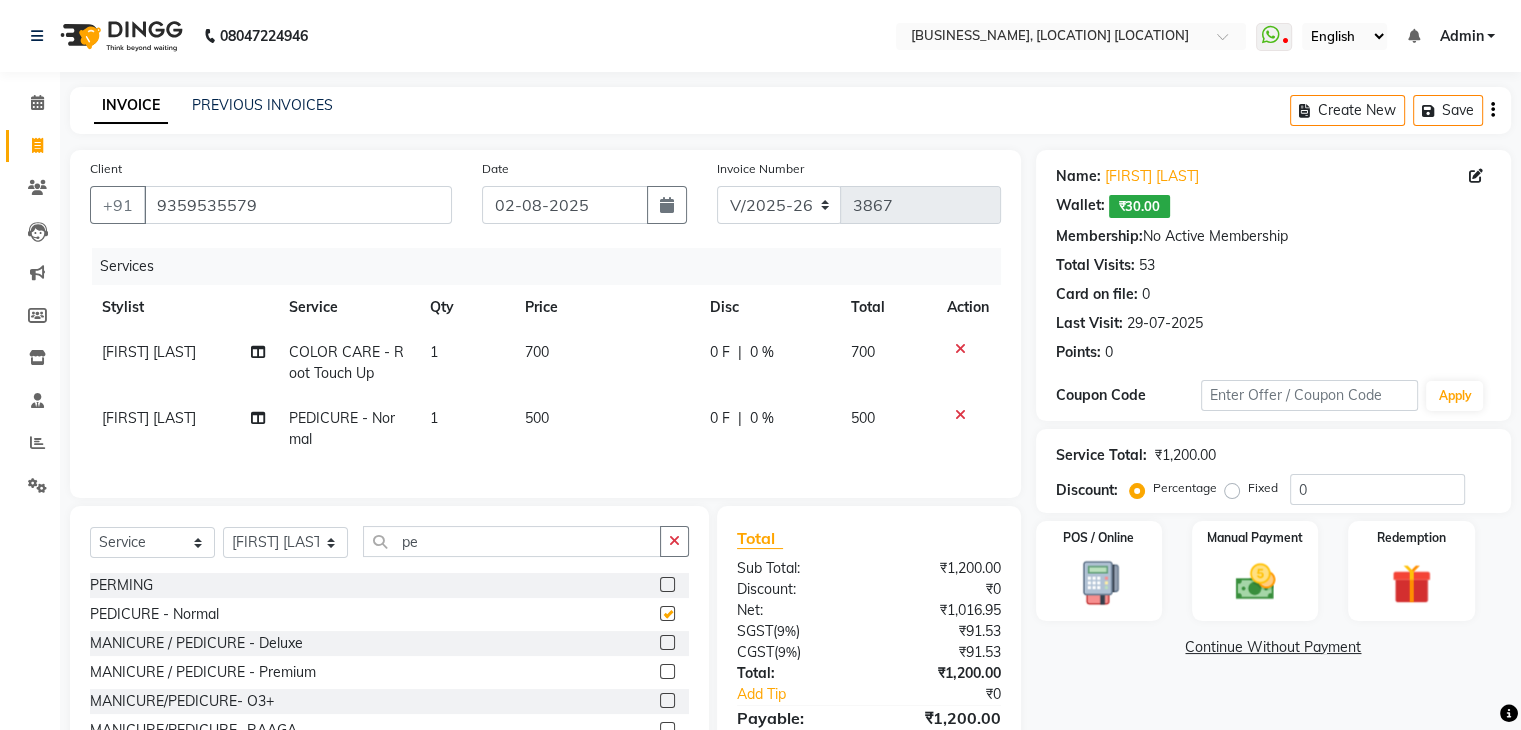 checkbox on "false" 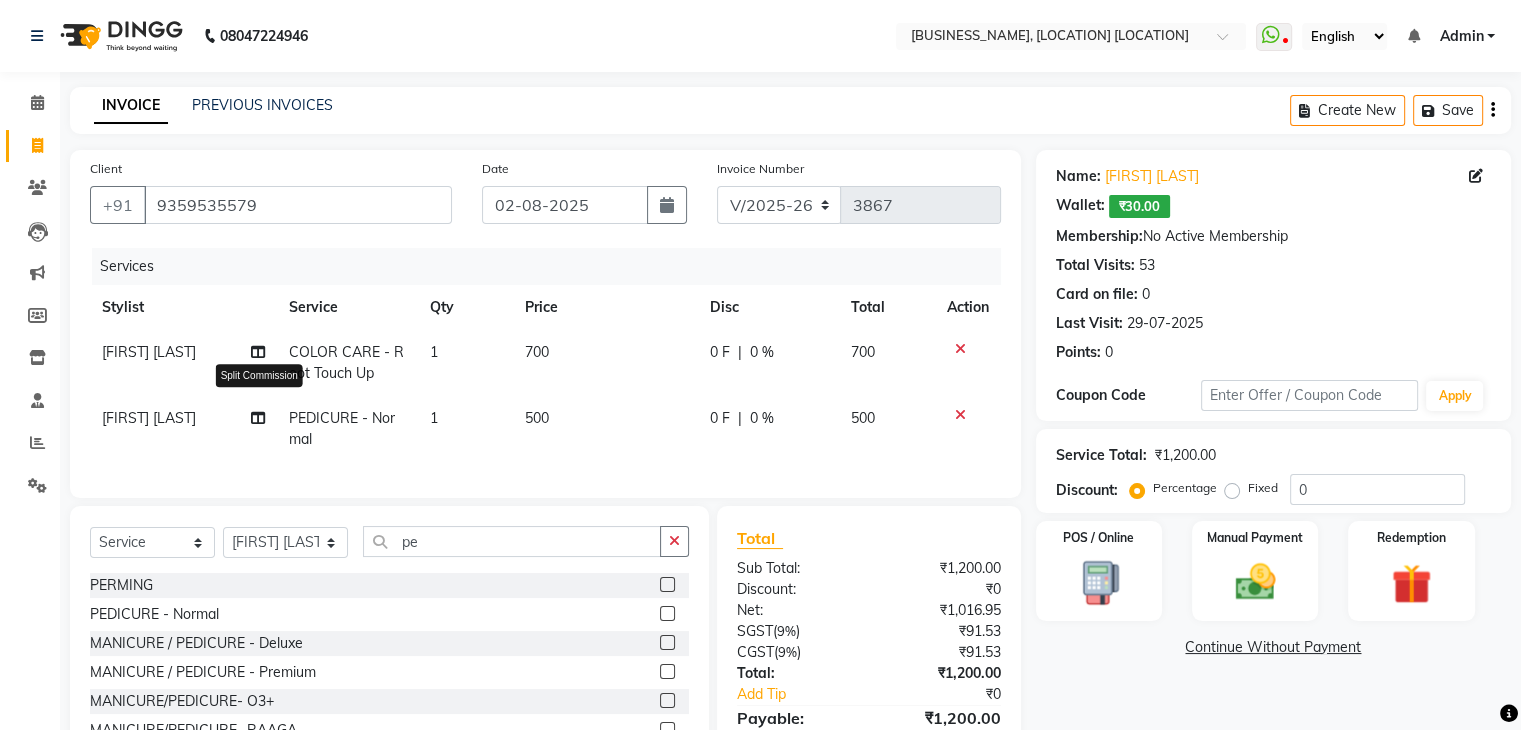 click 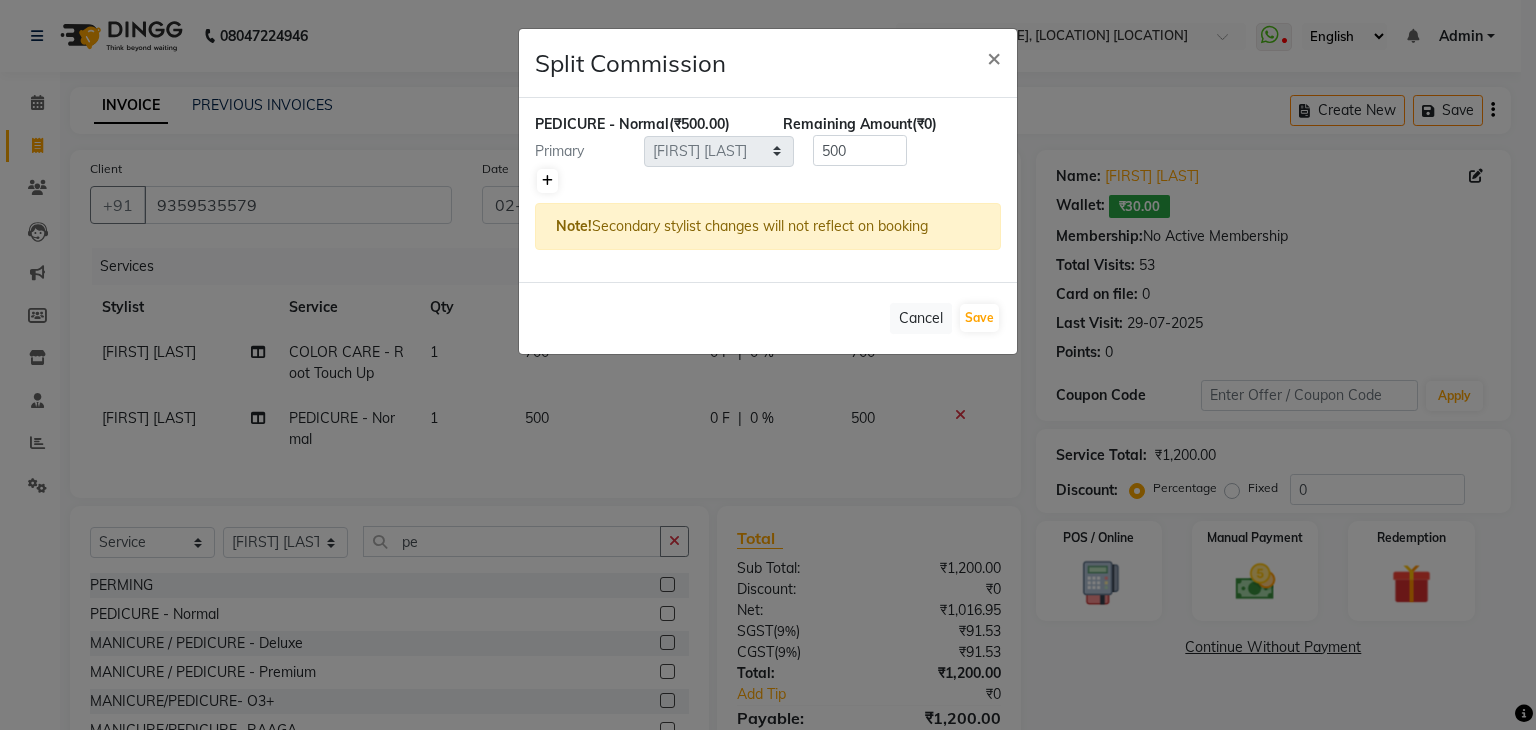 click 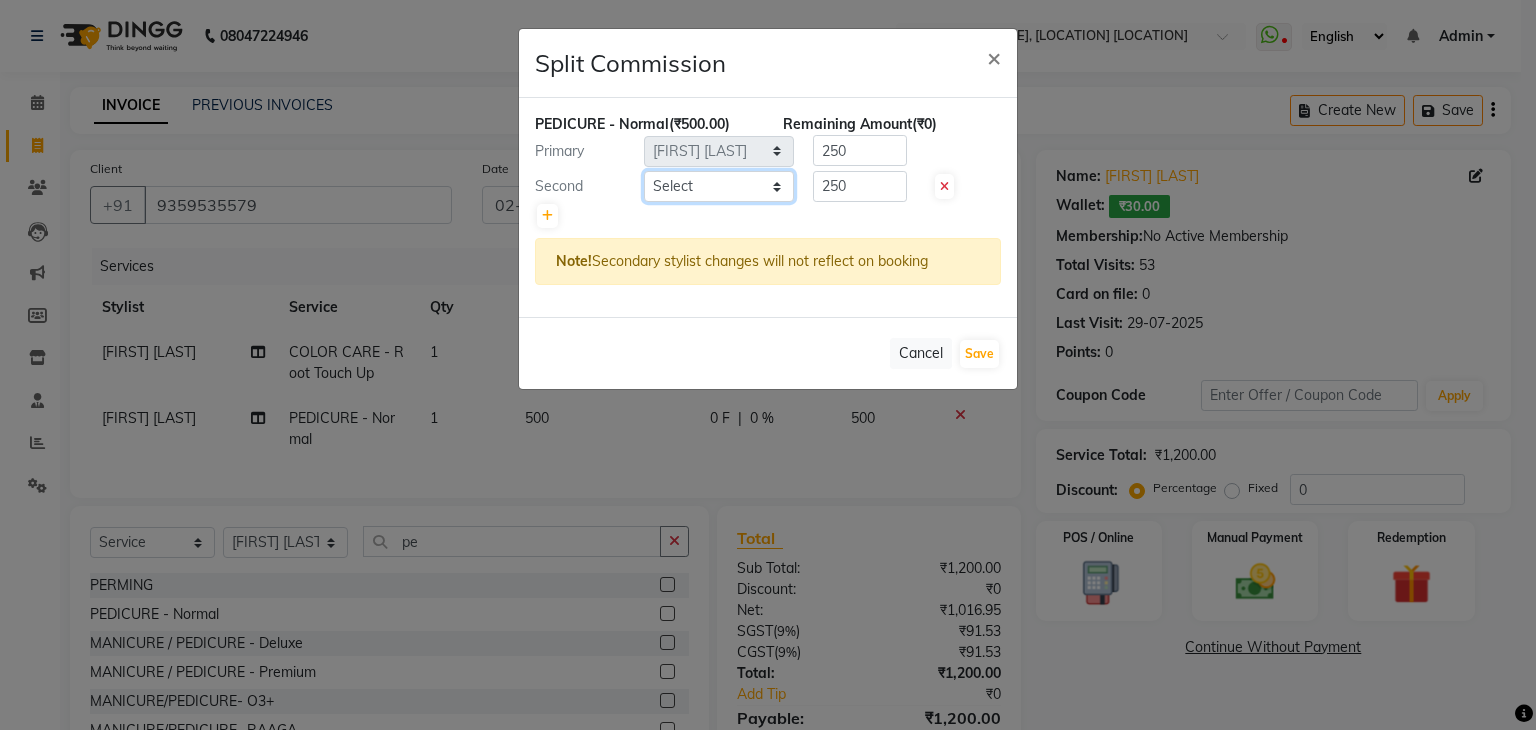 drag, startPoint x: 678, startPoint y: 169, endPoint x: 708, endPoint y: 490, distance: 322.39883 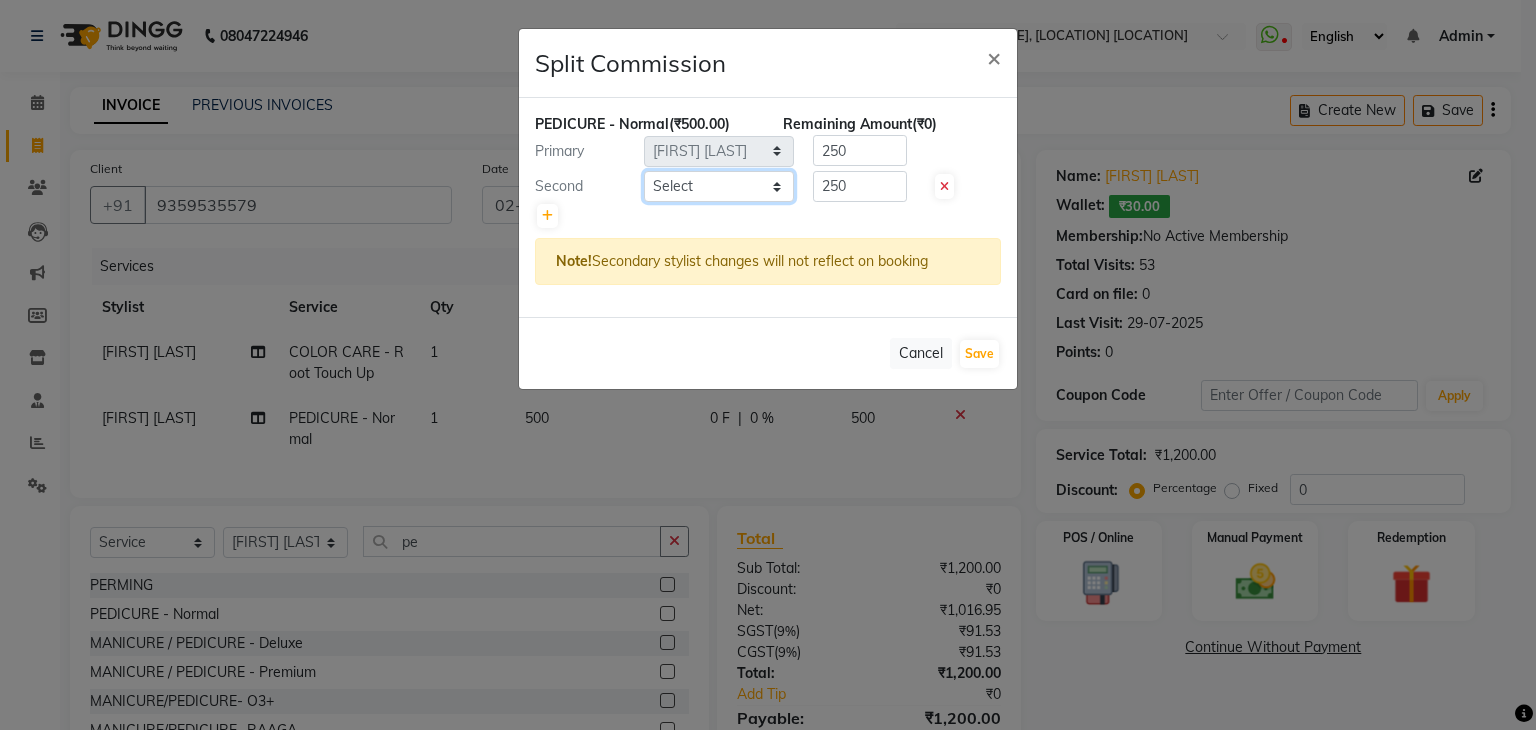 select on "69827" 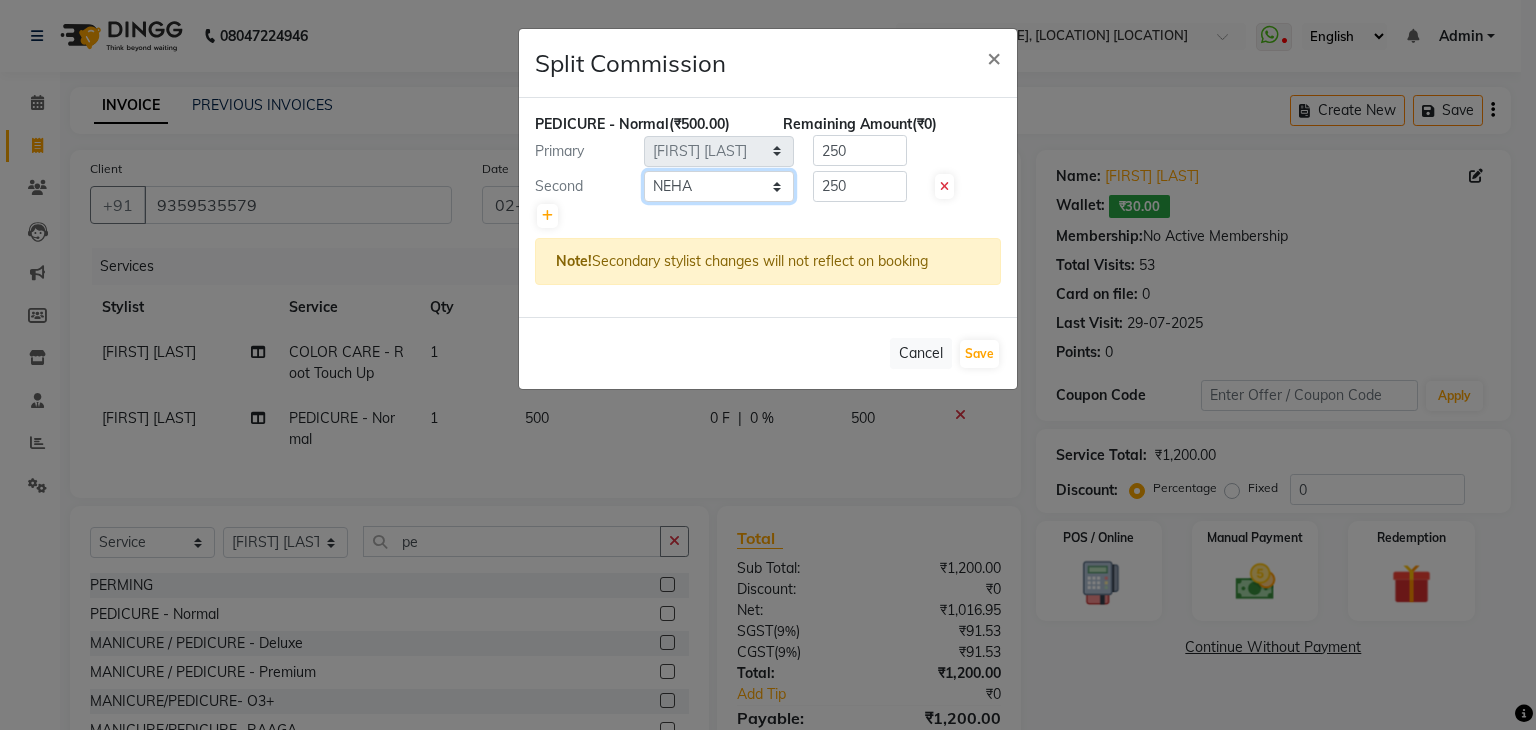 click on "Select  [PERSON]   [PERSON]   [PERSON]   [PERSON]   [PERSON]   [PERSON]   [PERSON]   [PERSON]   [PERSON]   [PERSON]   [PERSON]   [PERSON]   [PERSON]   [PERSON]   [PERSON]   [PERSON]   [PERSON]   [PERSON]   [PERSON]   [PERSON]   [PERSON]   [PERSON]" 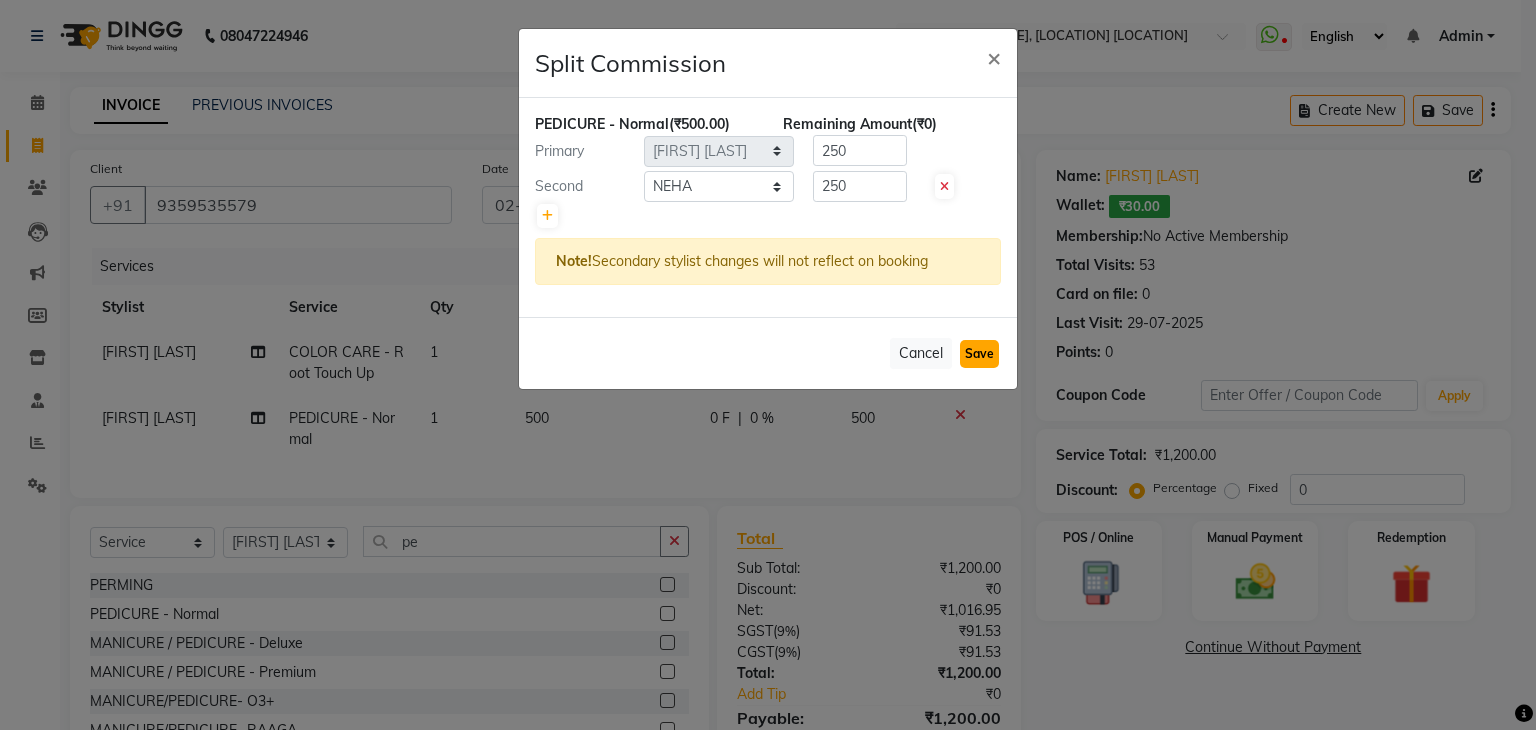 click on "Save" 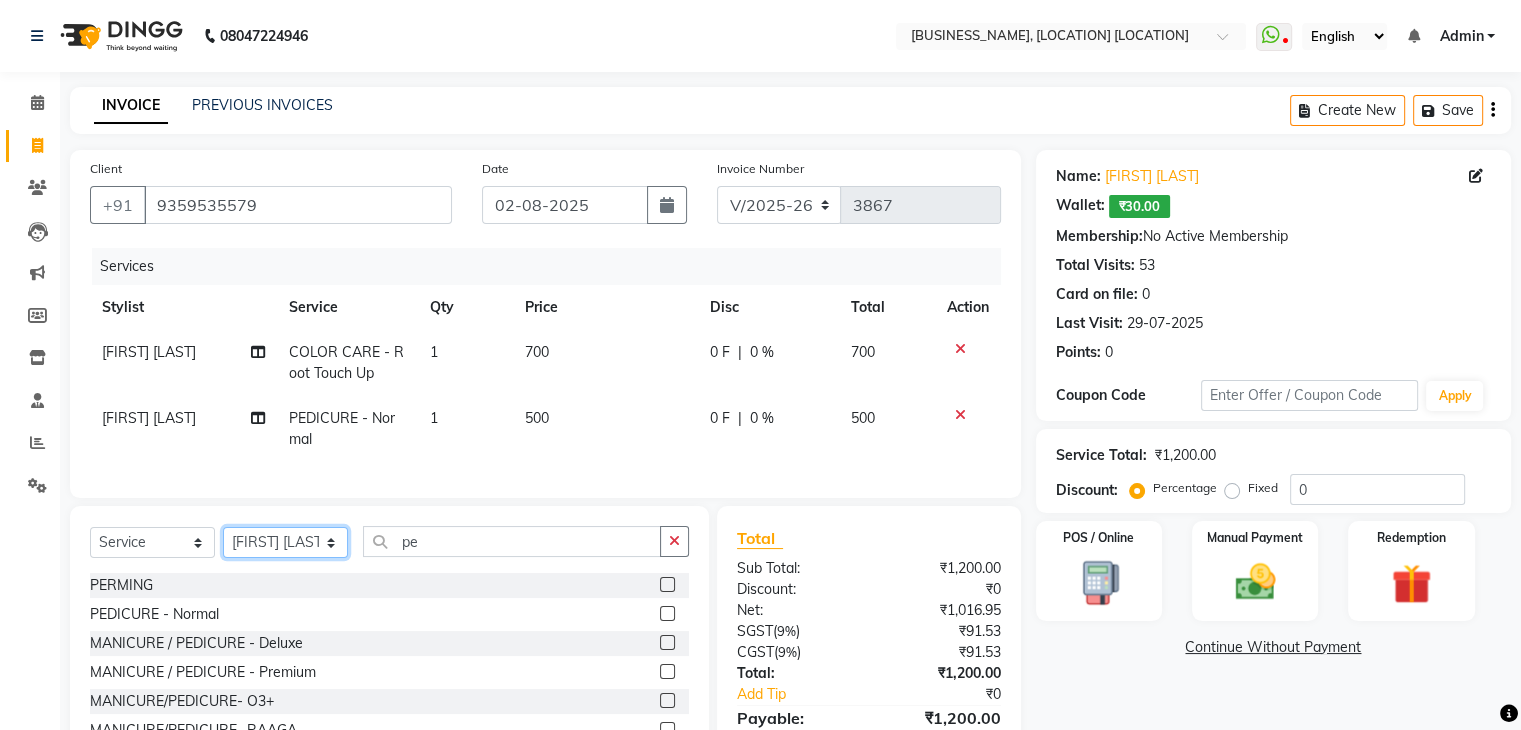 click on "Select Stylist AMAN DANISH SALMANI GOPAL PACHORI KANU KAVITA KIRAN KUMARI MEENU KUMARI NEHA NIKHIL CHAUDHARY Priya PRIYANKA YADAV RASHMI SANDHYA SHAGUFTA SHWETA SONA SAXENA SOUMYA TUSHAR OTWAL VINAY KUMAR" 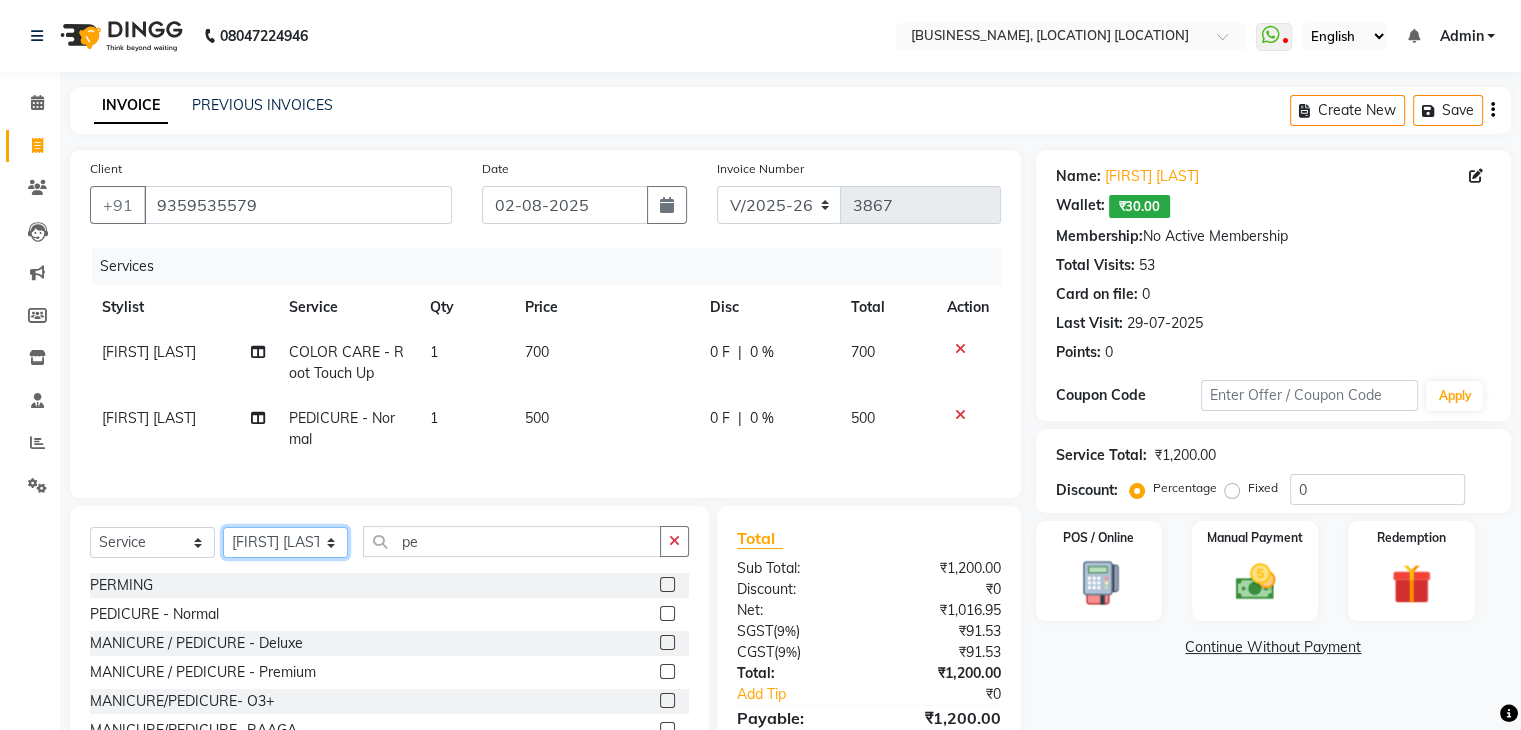 click on "Select Stylist AMAN DANISH SALMANI GOPAL PACHORI KANU KAVITA KIRAN KUMARI MEENU KUMARI NEHA NIKHIL CHAUDHARY Priya PRIYANKA YADAV RASHMI SANDHYA SHAGUFTA SHWETA SONA SAXENA SOUMYA TUSHAR OTWAL VINAY KUMAR" 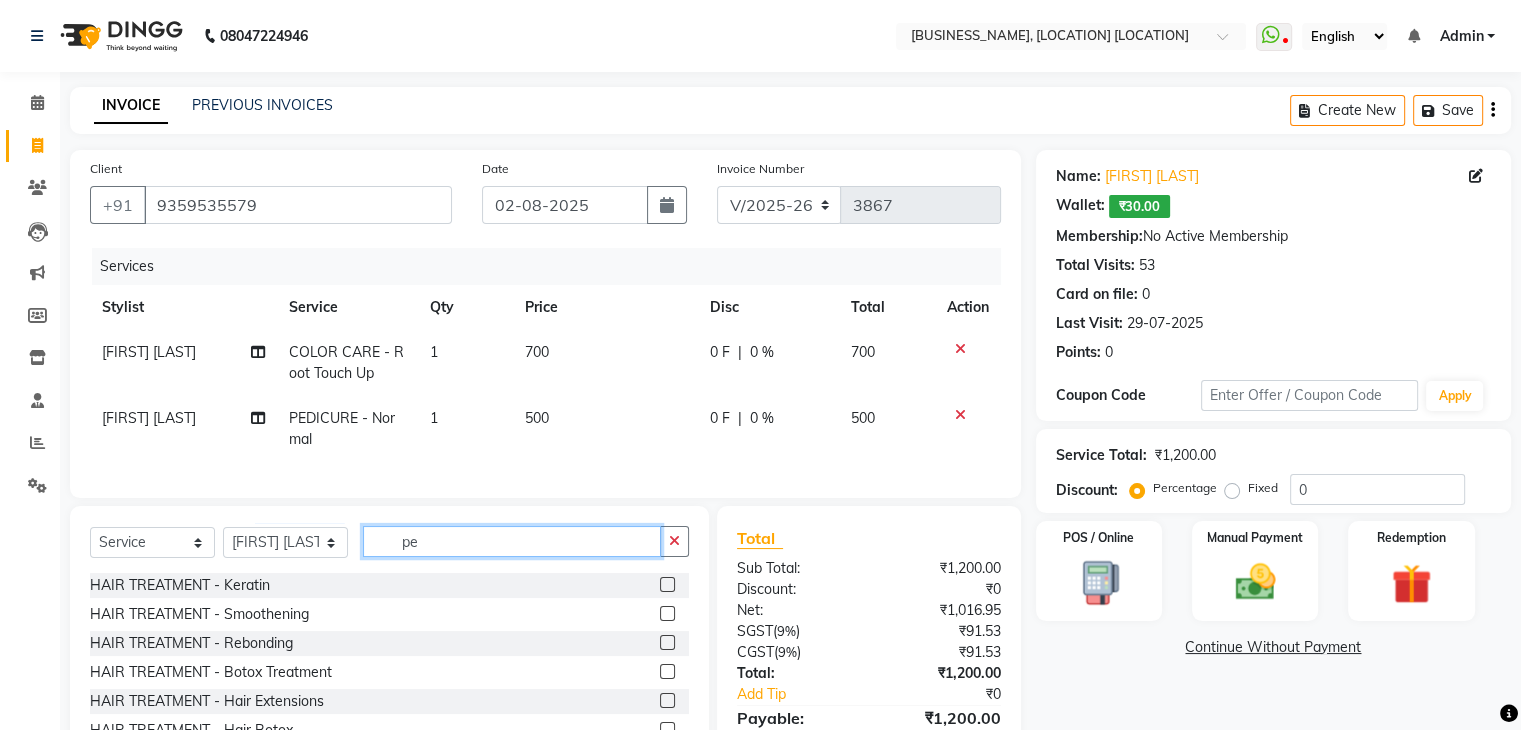 click on "pe" 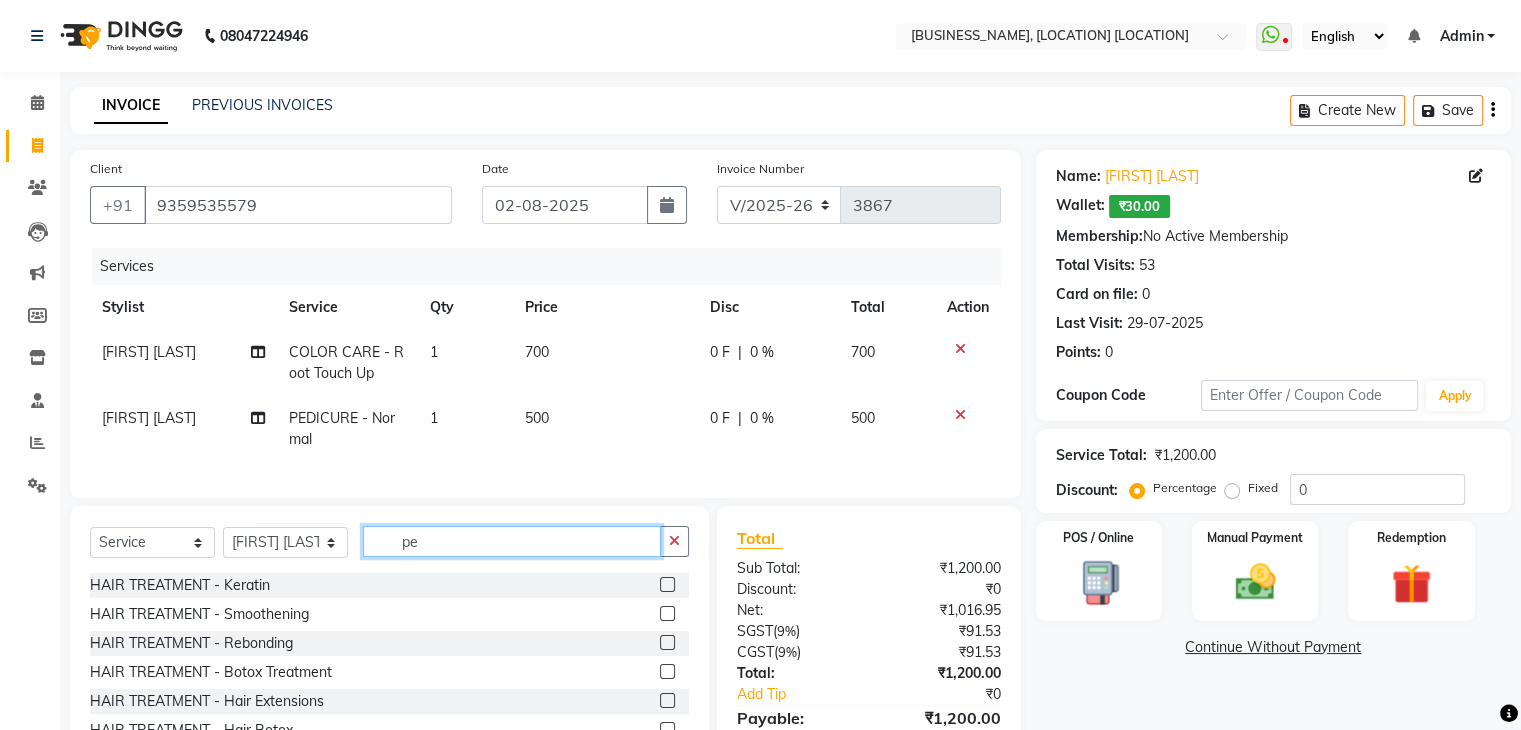 type on "p" 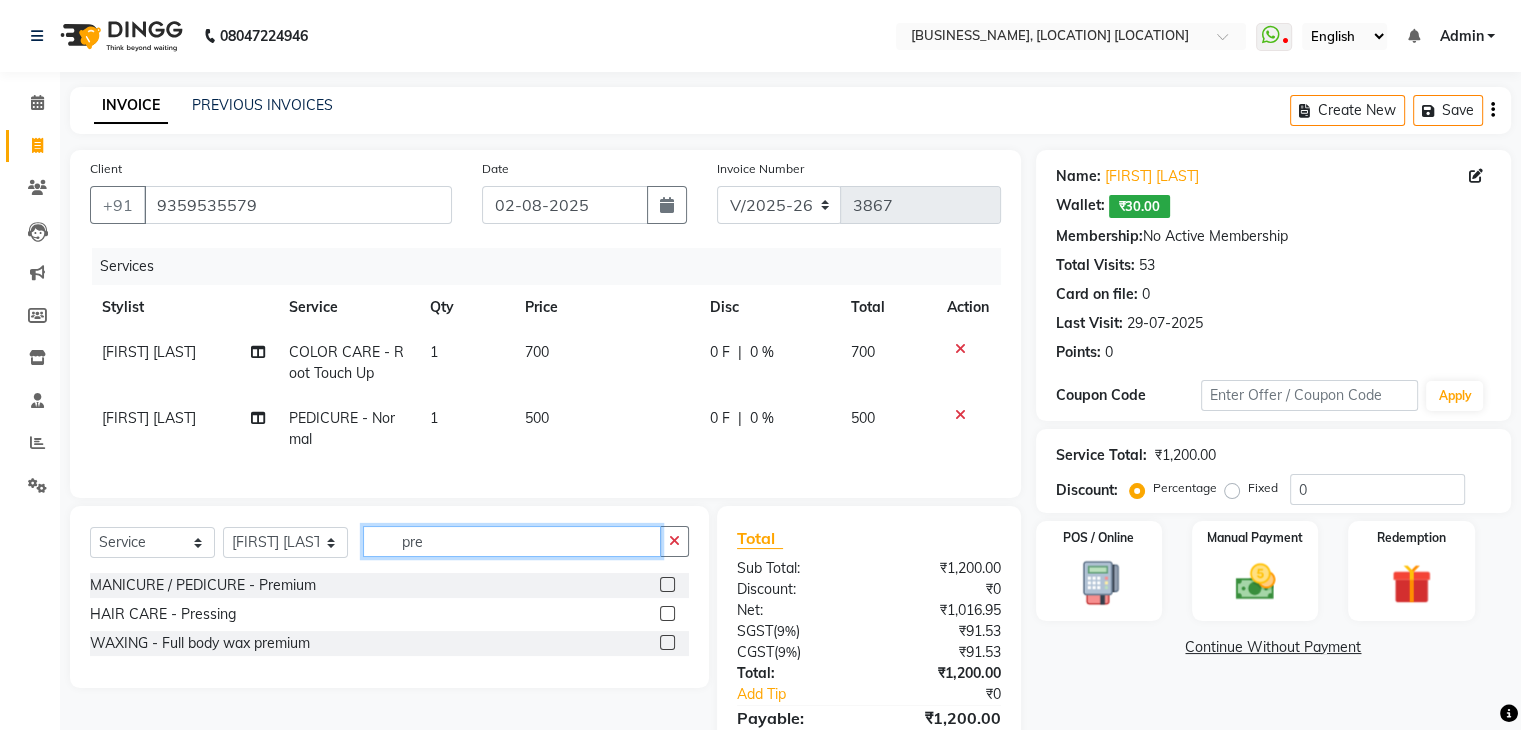 type on "pre" 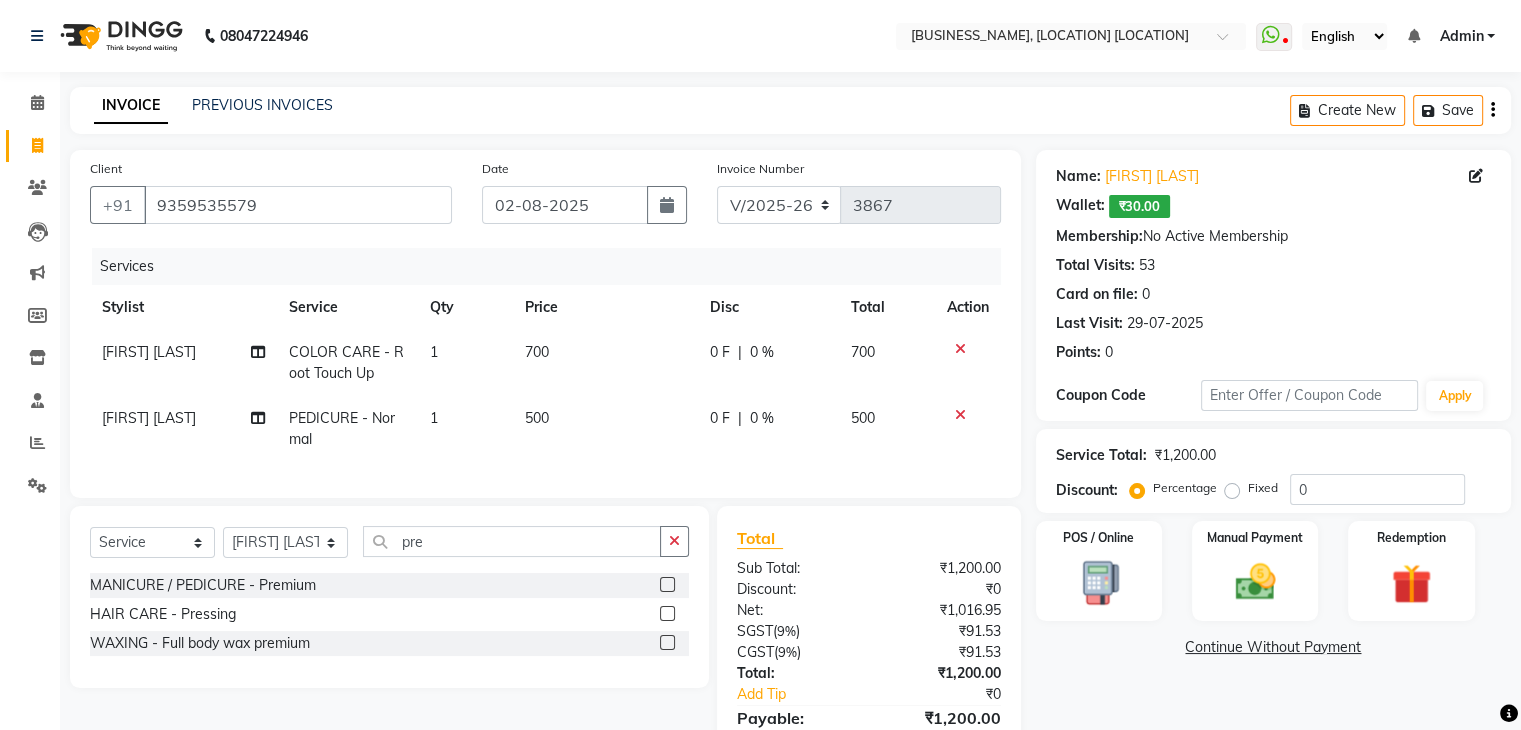 click 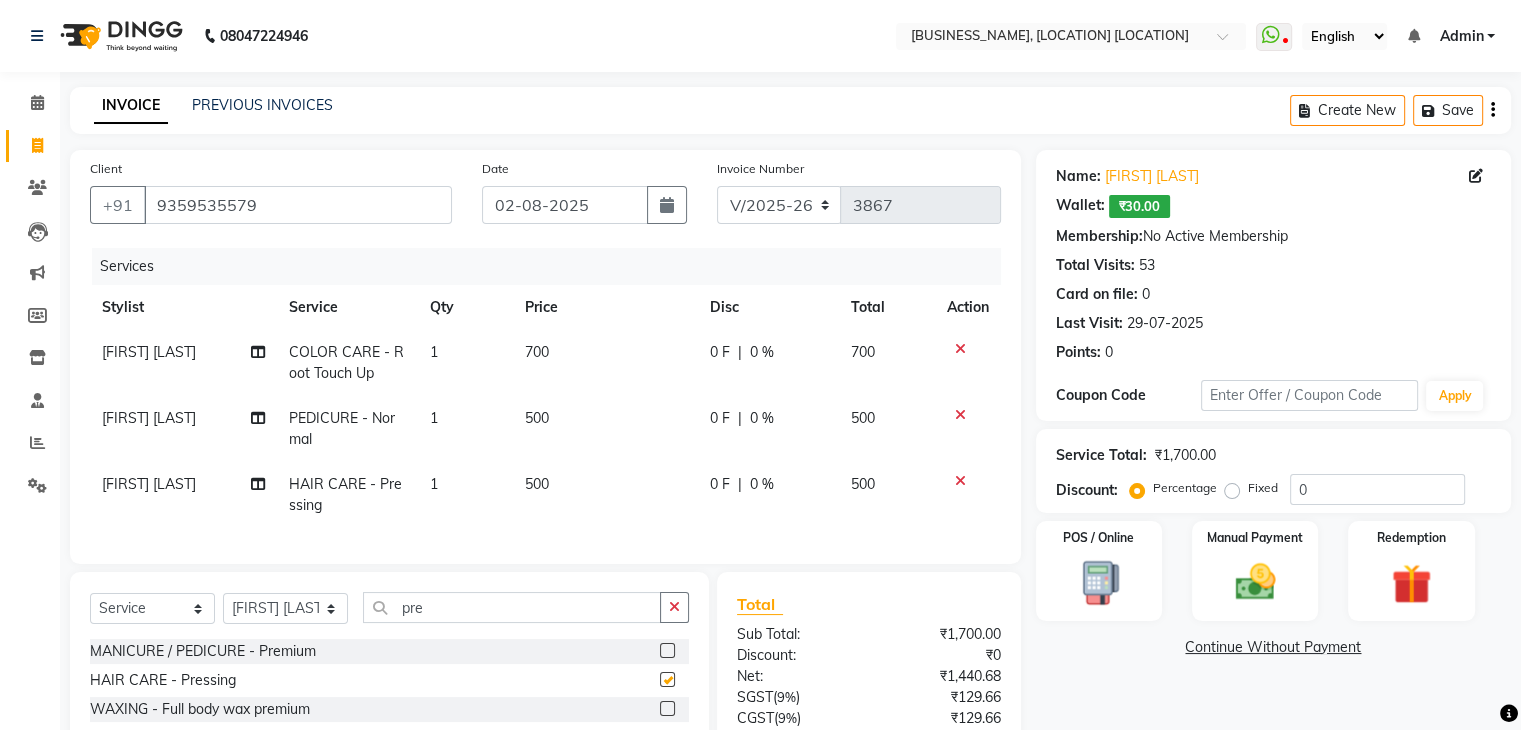 checkbox on "false" 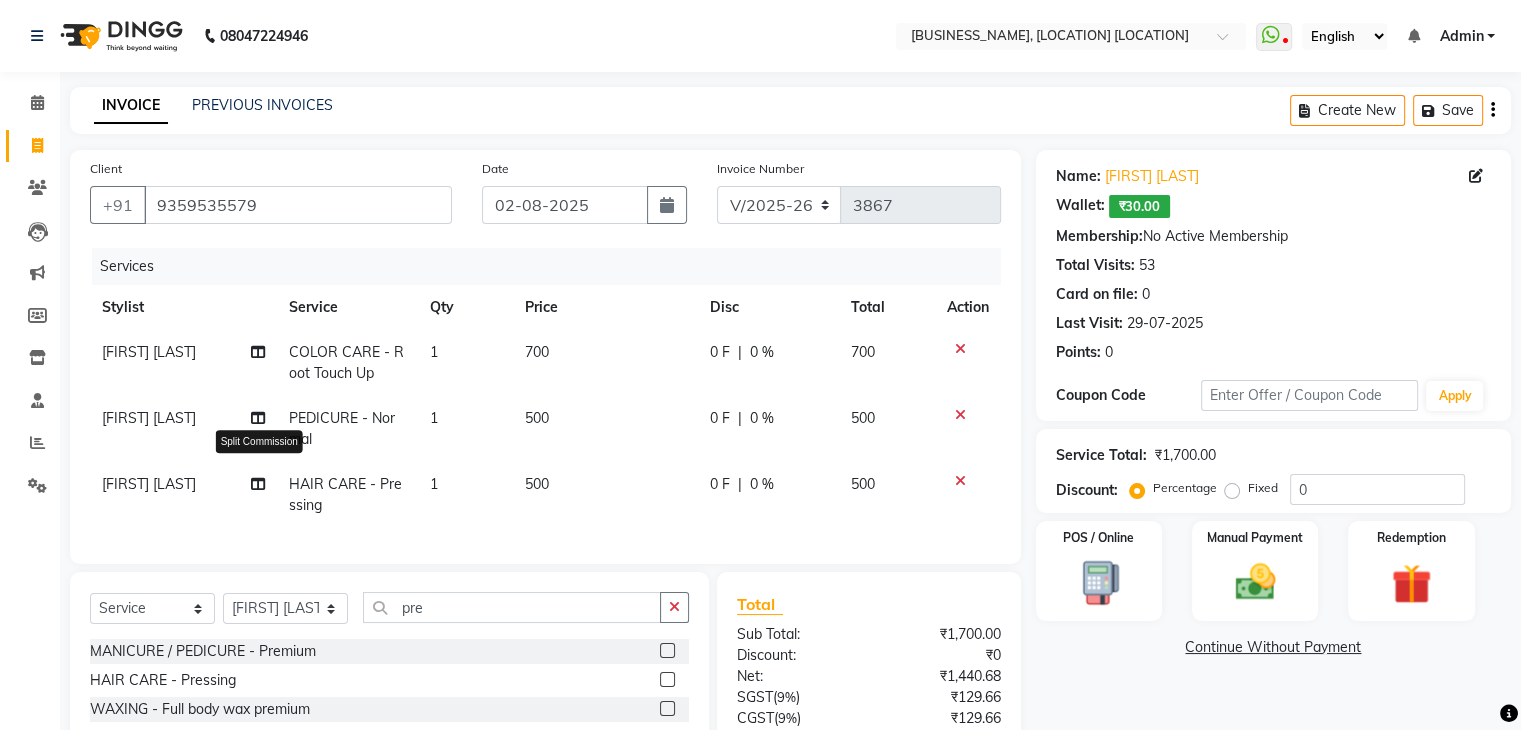 click 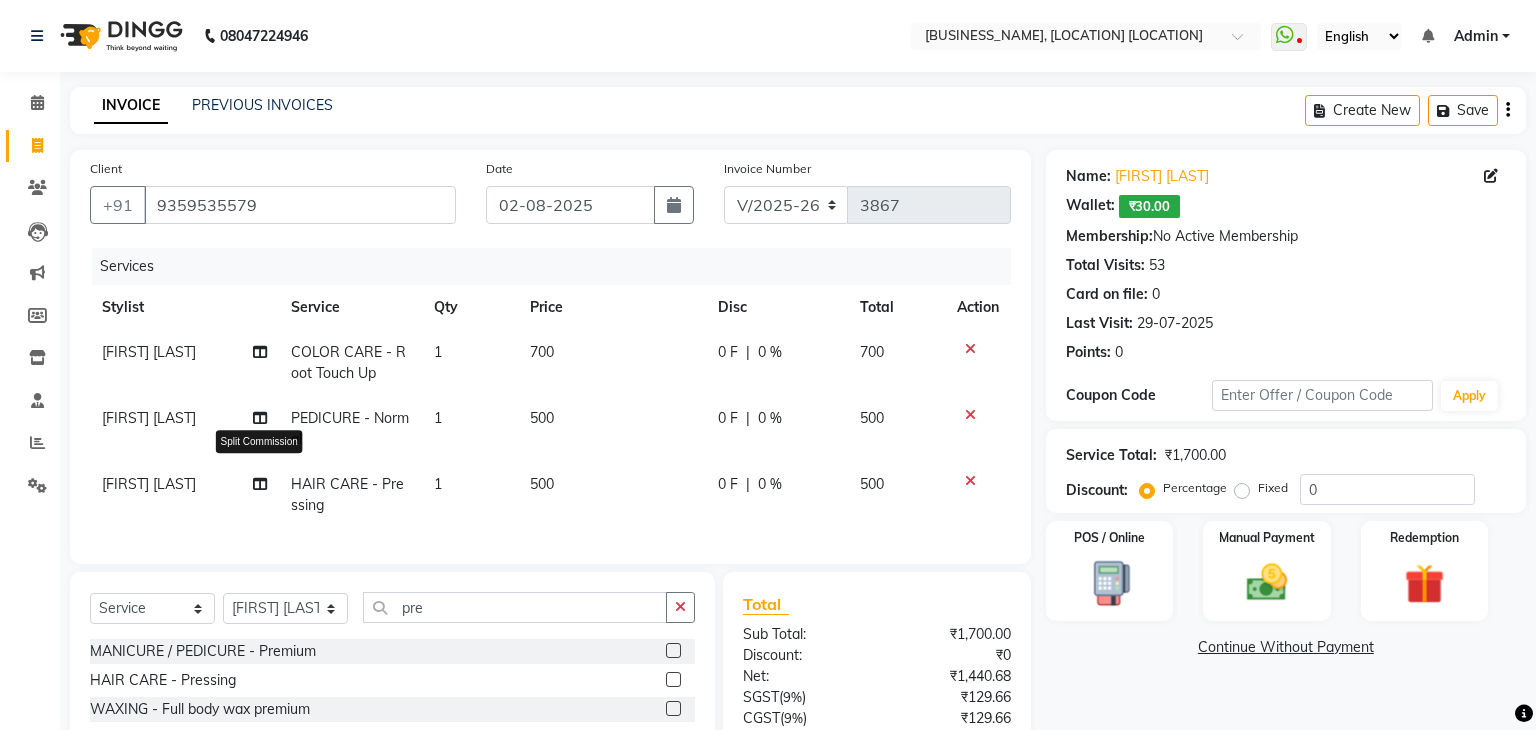 select on "53877" 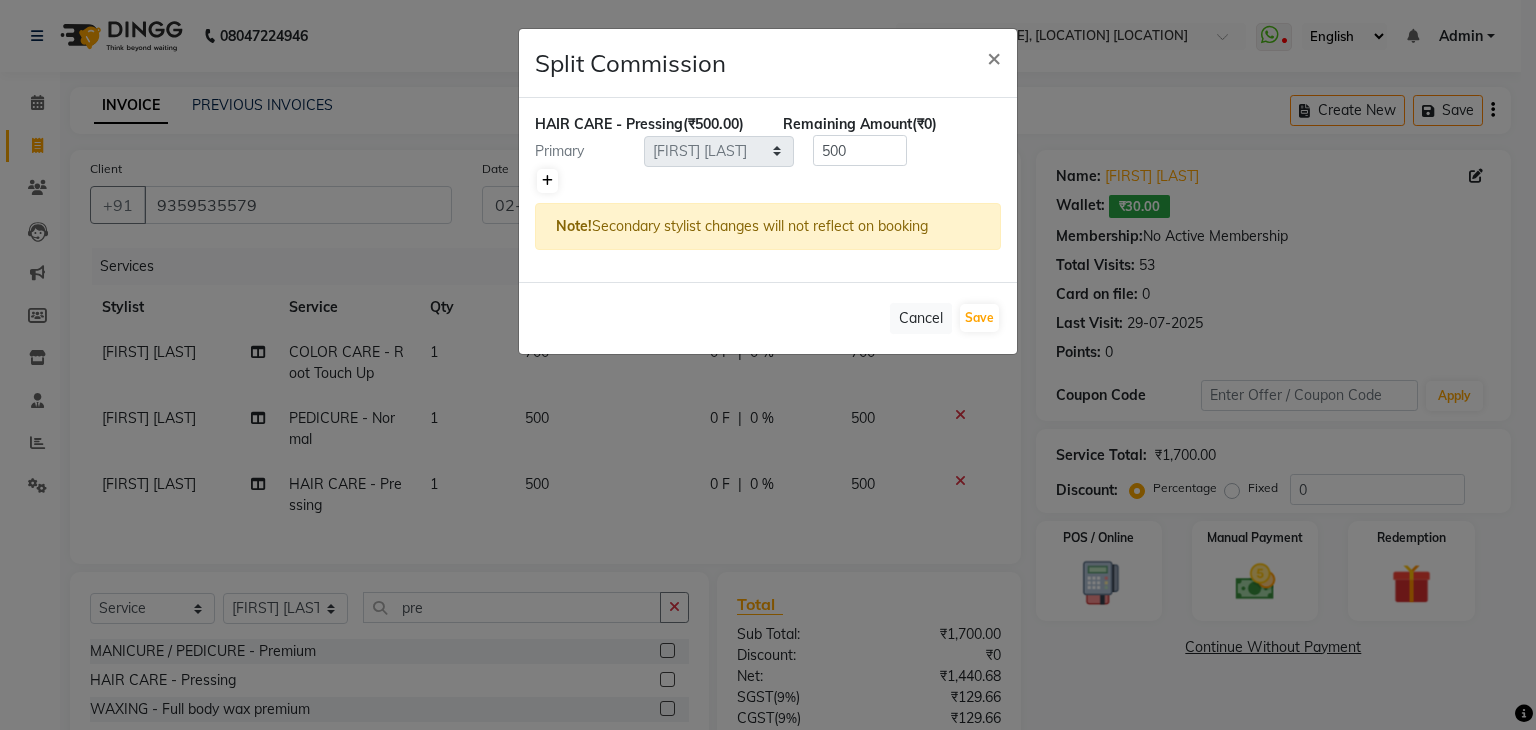 click 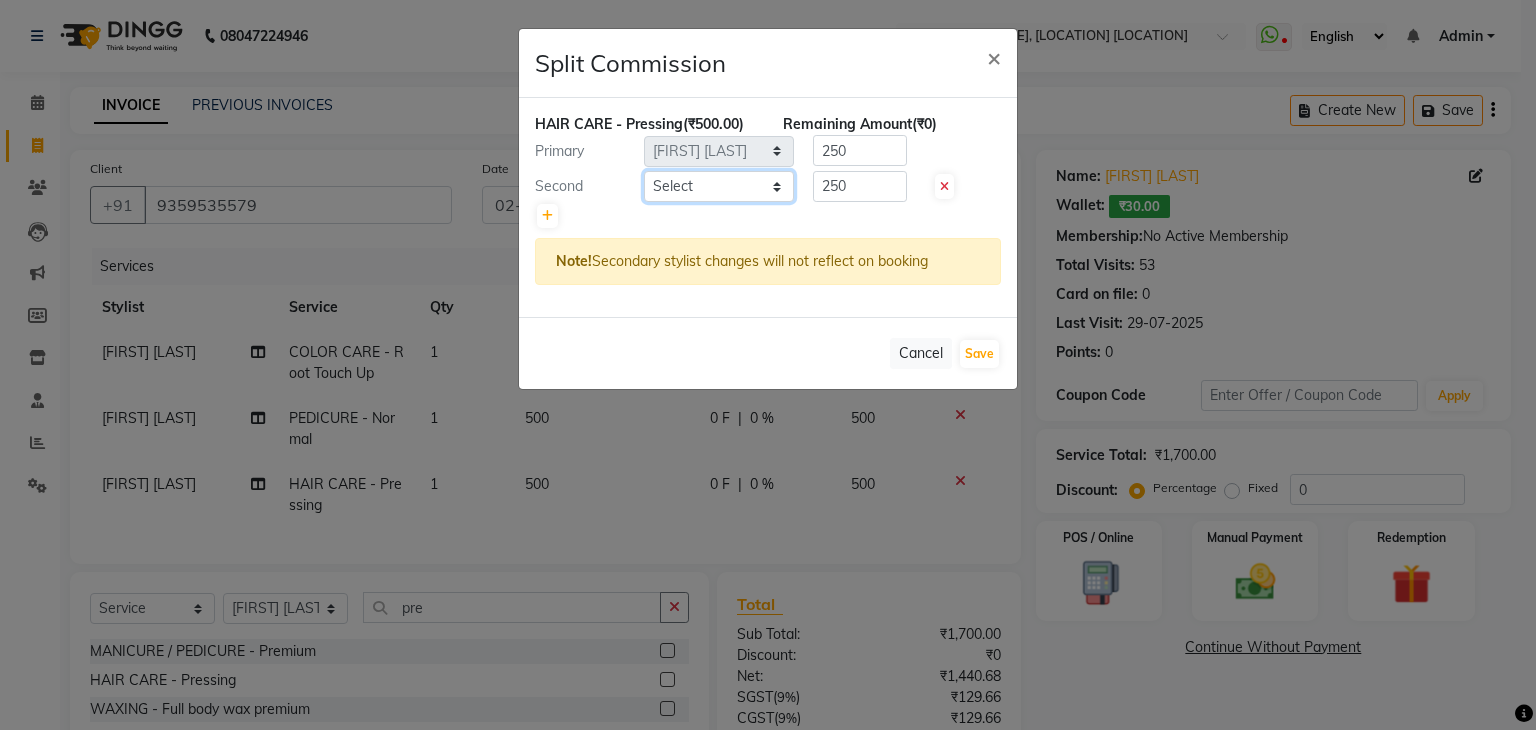 click on "Select  [PERSON]   [PERSON]   [PERSON]   [PERSON]   [PERSON]   [PERSON]   [PERSON]   [PERSON]   [PERSON]   [PERSON]   [PERSON]   [PERSON]   [PERSON]   [PERSON]   [PERSON]   [PERSON]   [PERSON]   [PERSON]   [PERSON]   [PERSON]   [PERSON]   [PERSON]" 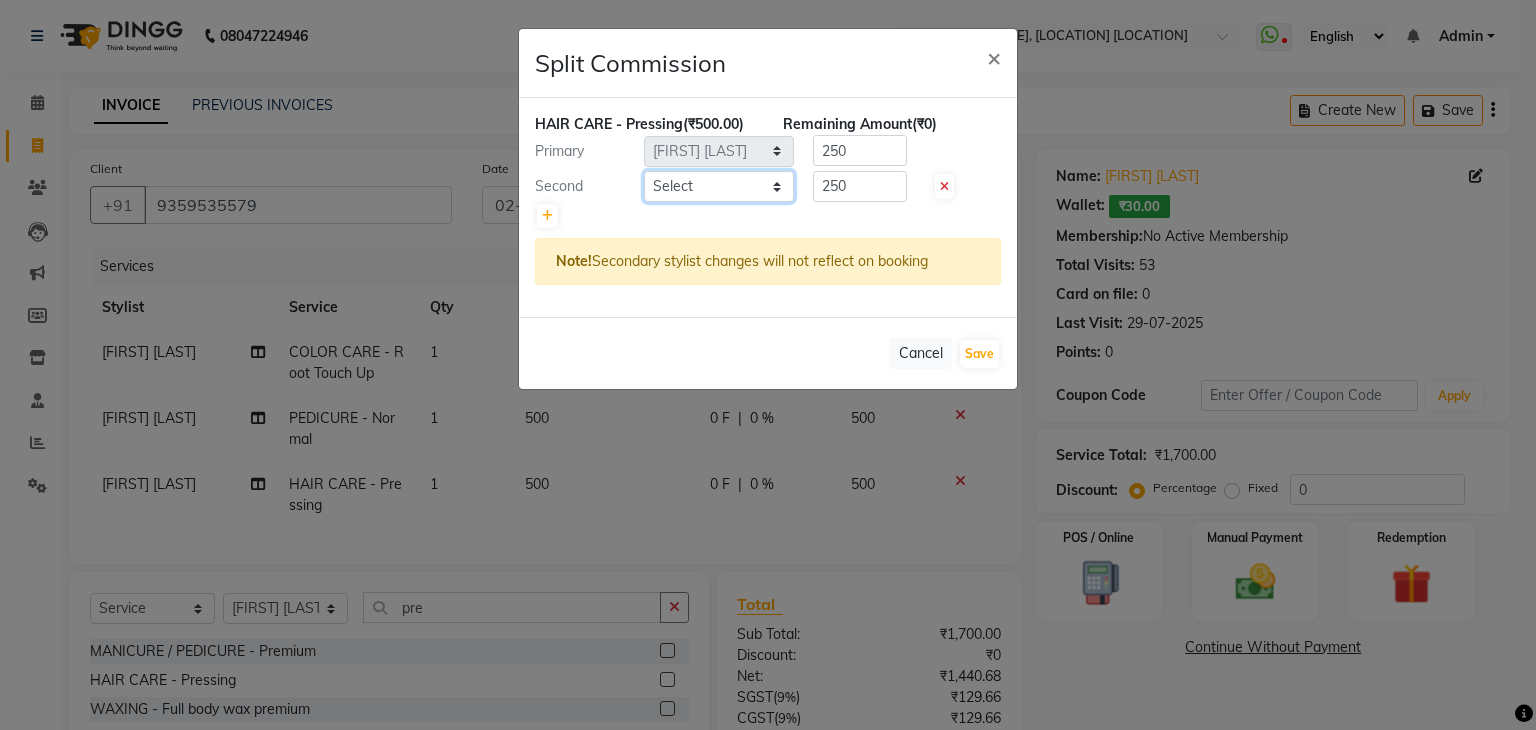 select on "53888" 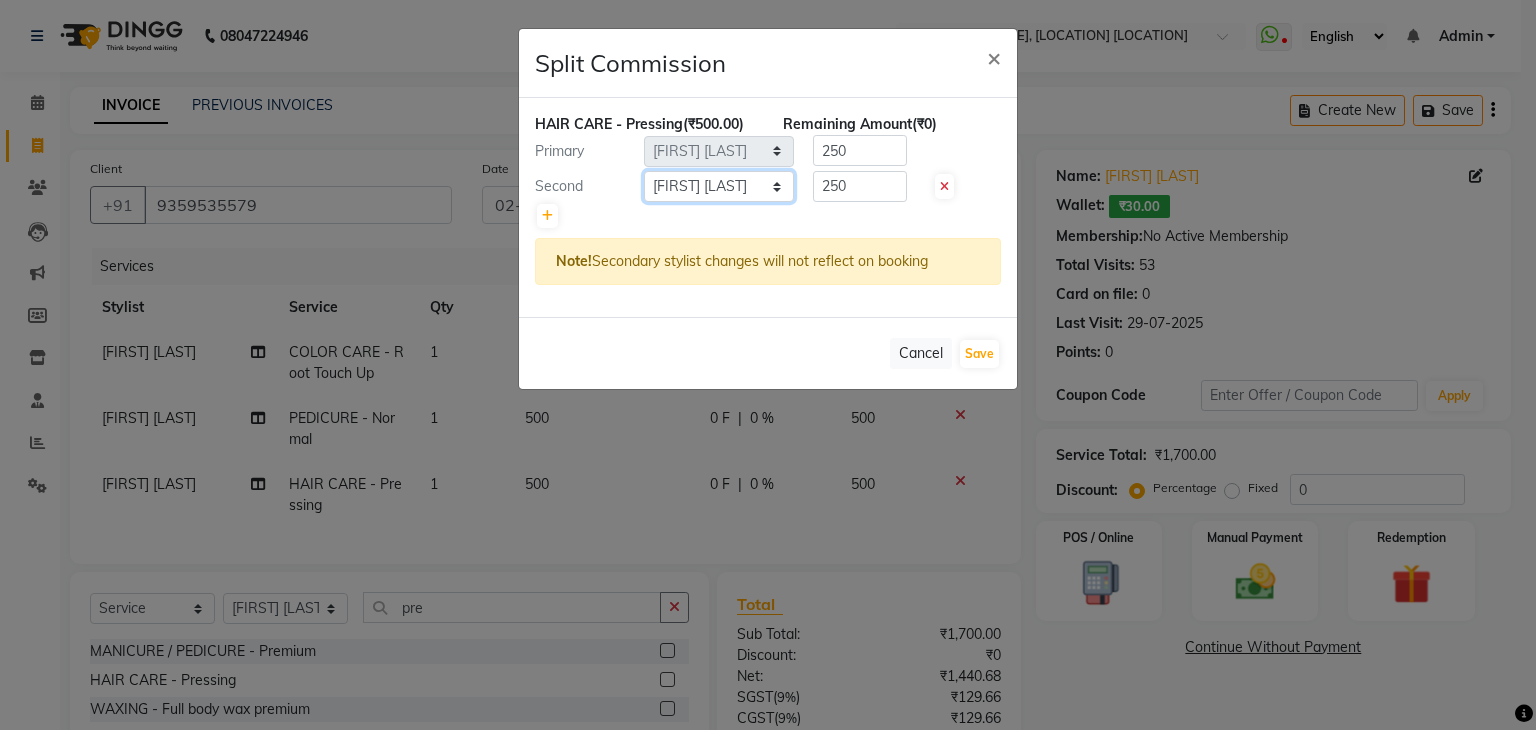 click on "Select  [PERSON]   [PERSON]   [PERSON]   [PERSON]   [PERSON]   [PERSON]   [PERSON]   [PERSON]   [PERSON]   [PERSON]   [PERSON]   [PERSON]   [PERSON]   [PERSON]   [PERSON]   [PERSON]   [PERSON]   [PERSON]   [PERSON]   [PERSON]   [PERSON]   [PERSON]" 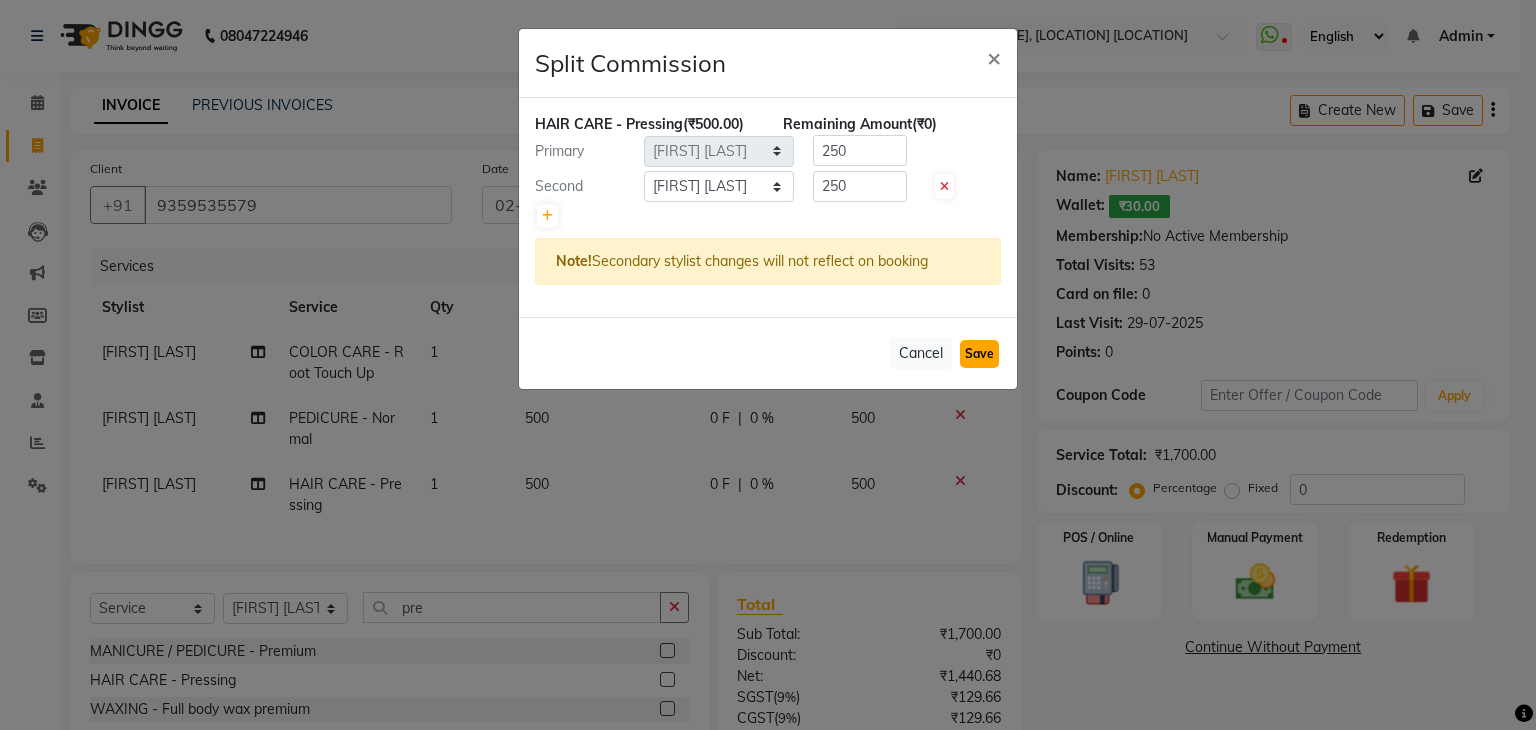 click on "Save" 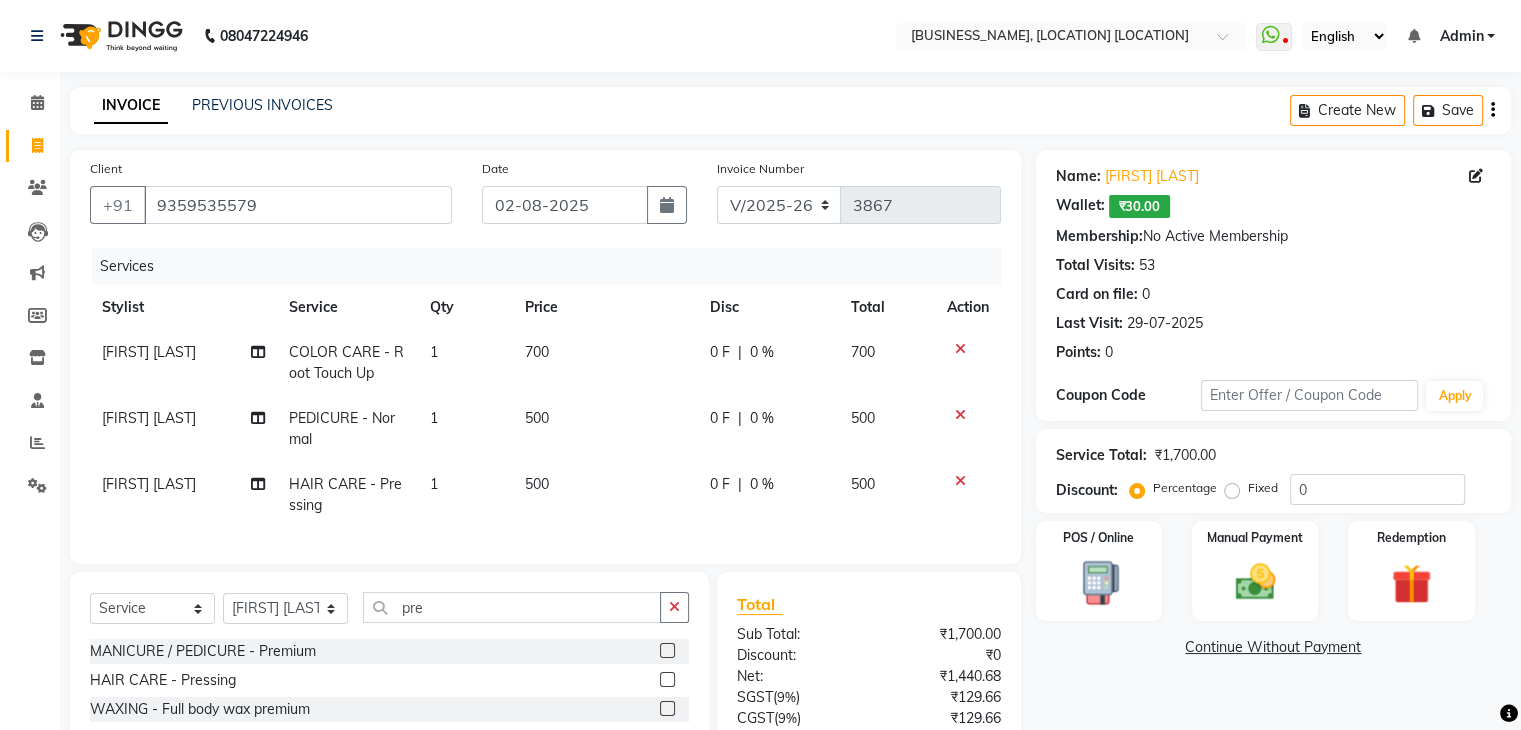 scroll, scrollTop: 182, scrollLeft: 0, axis: vertical 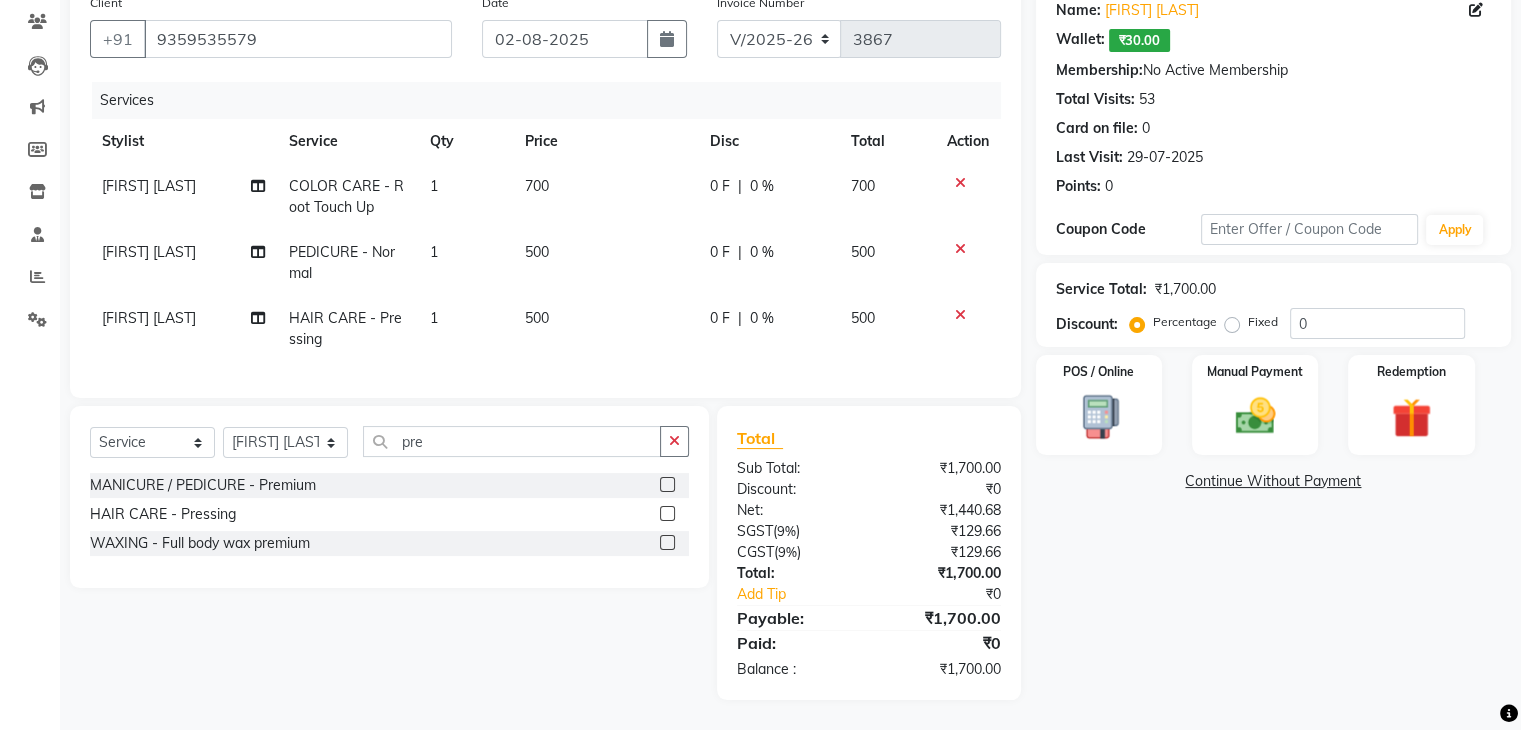 click on "Name: [FIRST] [LAST]  Wallet:   [CURRENCY][NUMBER]  Membership:  No Active Membership  Total Visits:  [NUMBER] Card on file:  [NUMBER] Last Visit:   [DATE] Points:   [NUMBER]  Coupon Code Apply Service Total:  [CURRENCY][NUMBER]  Discount:  Percentage   Fixed  [NUMBER] POS / Online  Manual Payment Redemption  Continue Without Payment" 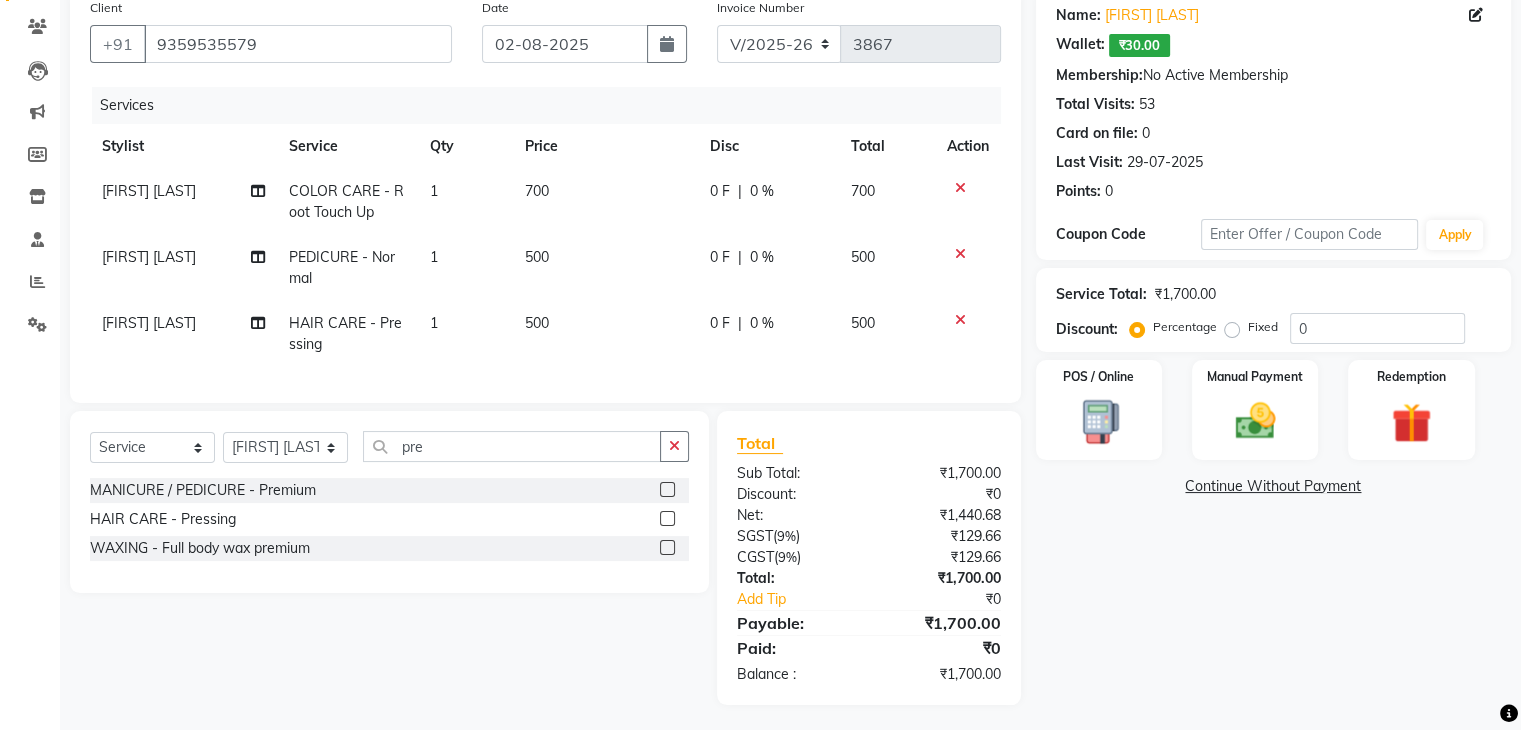 scroll, scrollTop: 164, scrollLeft: 0, axis: vertical 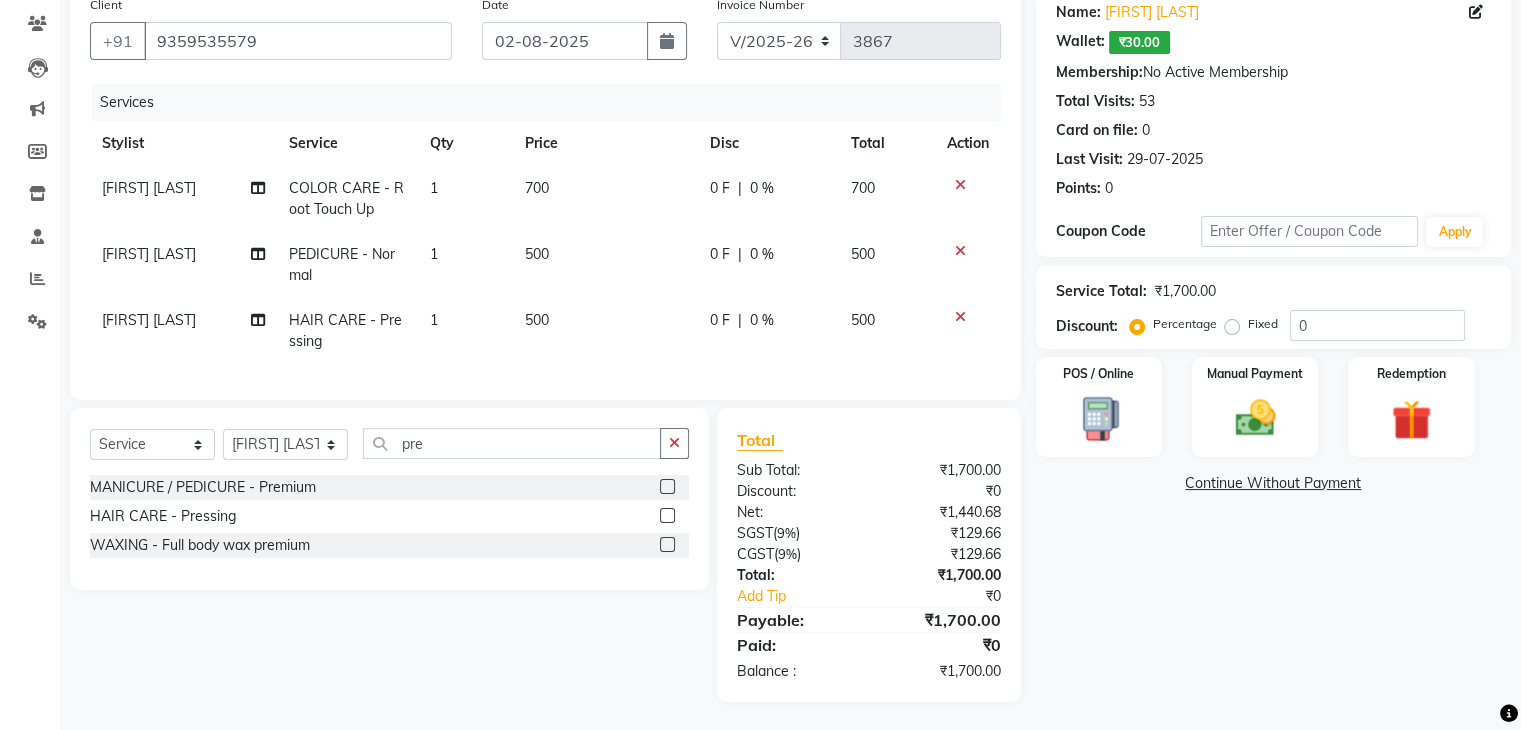 click on "Fixed" 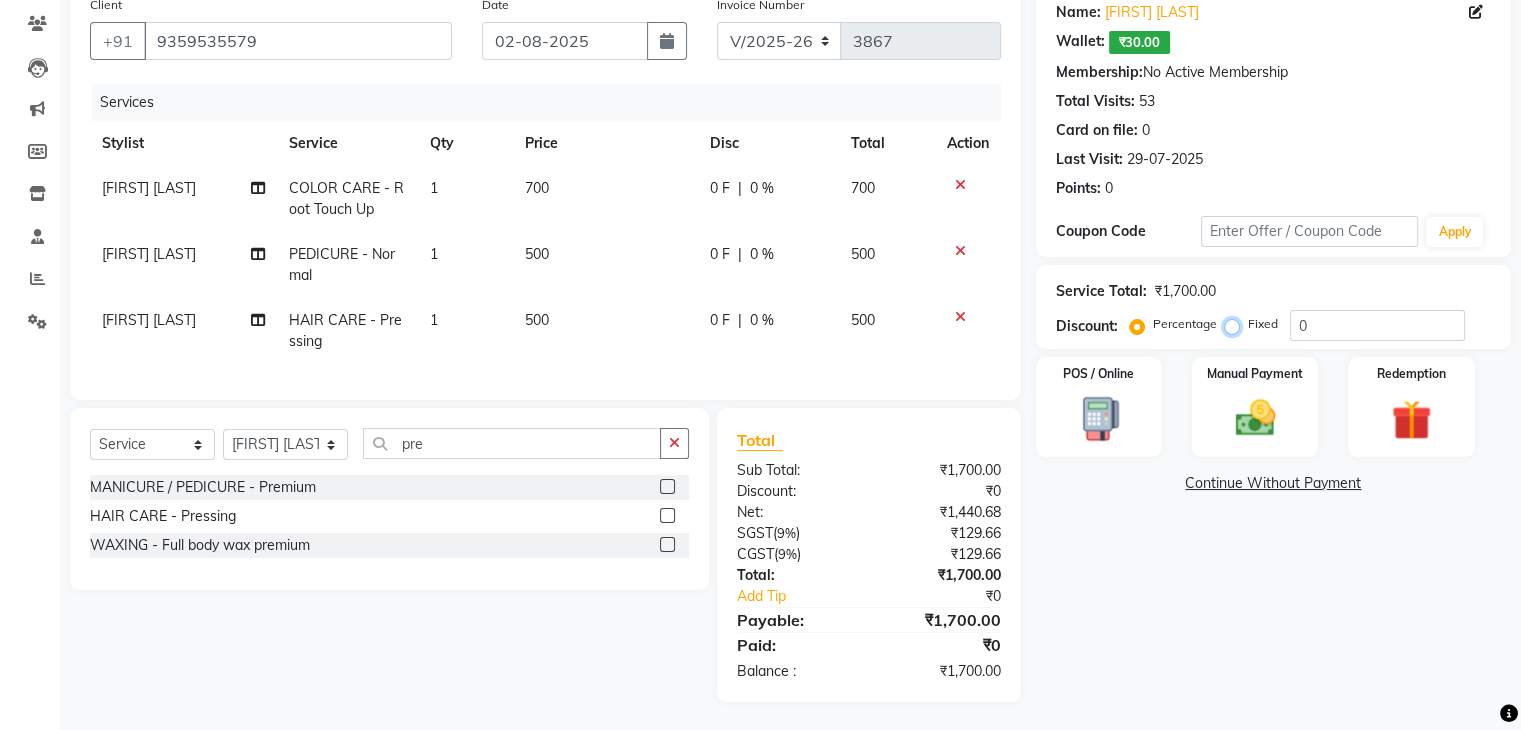 click on "Fixed" at bounding box center [1236, 324] 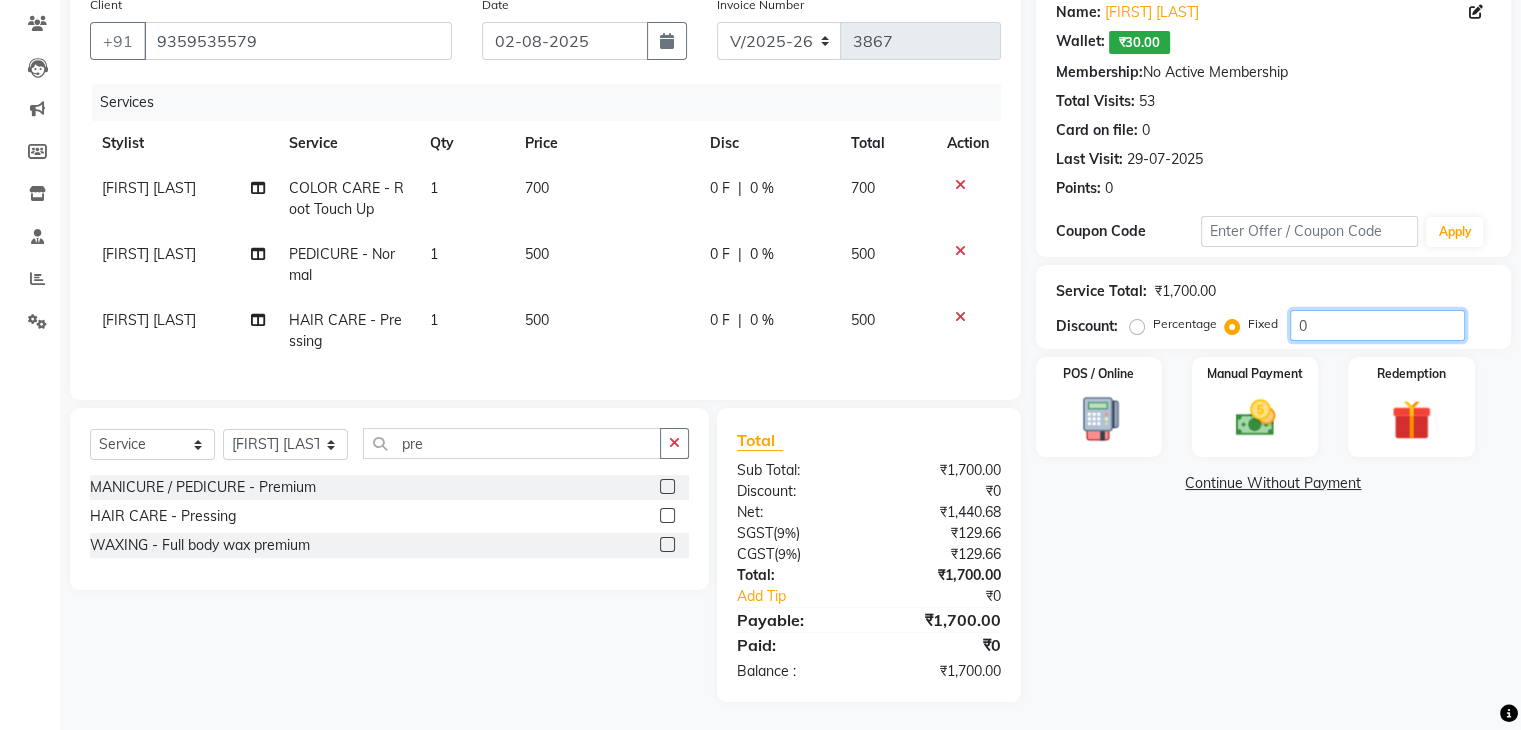 click on "0" 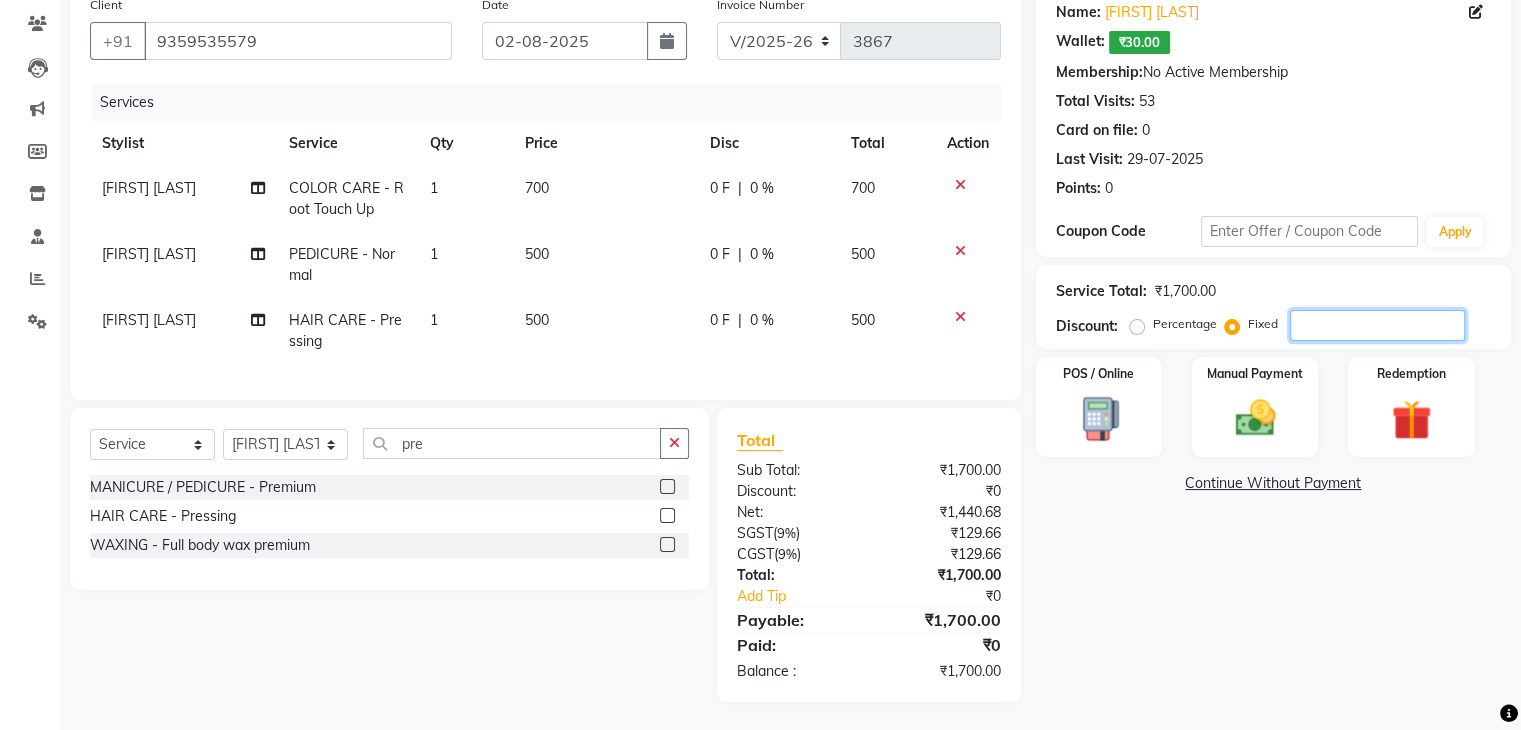 type on "4" 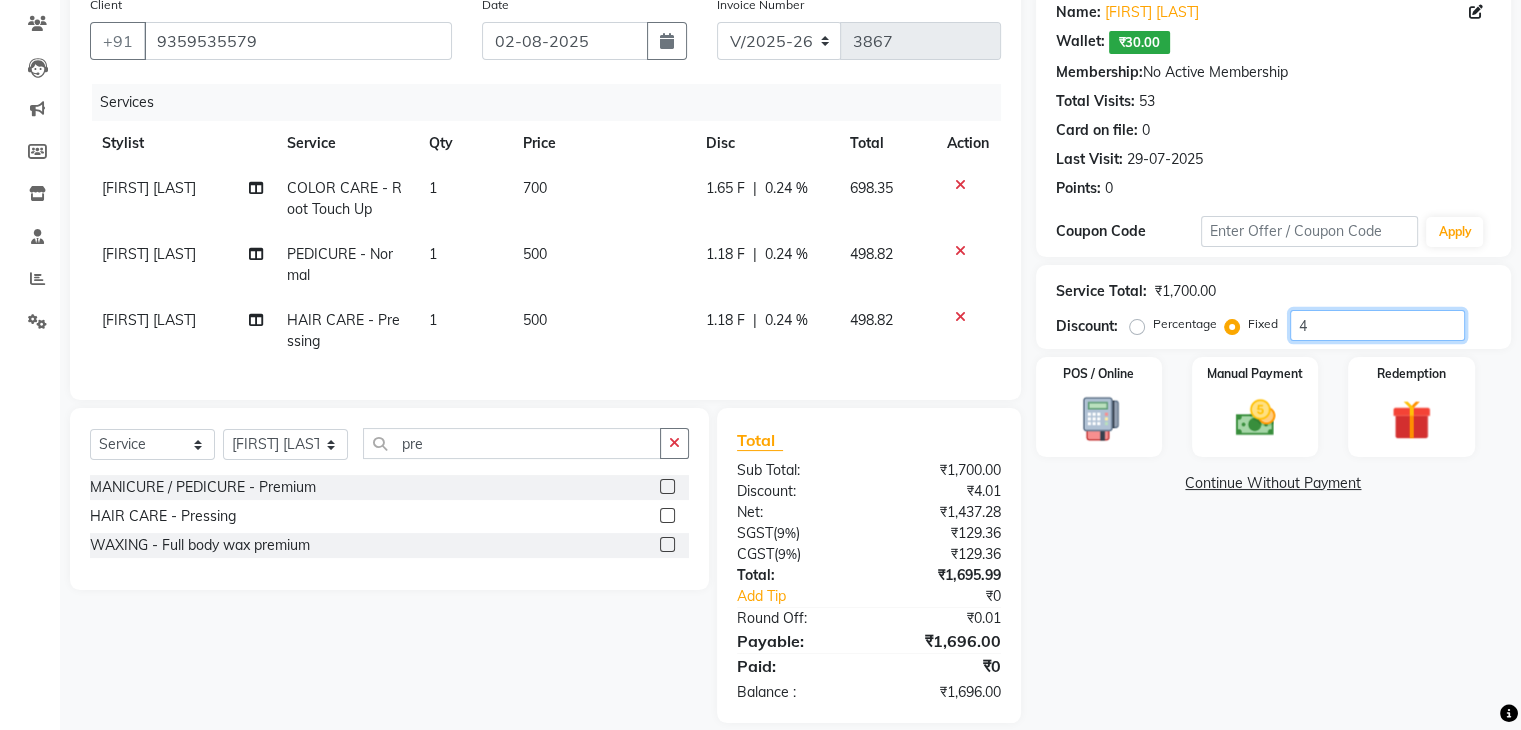 click on "4" 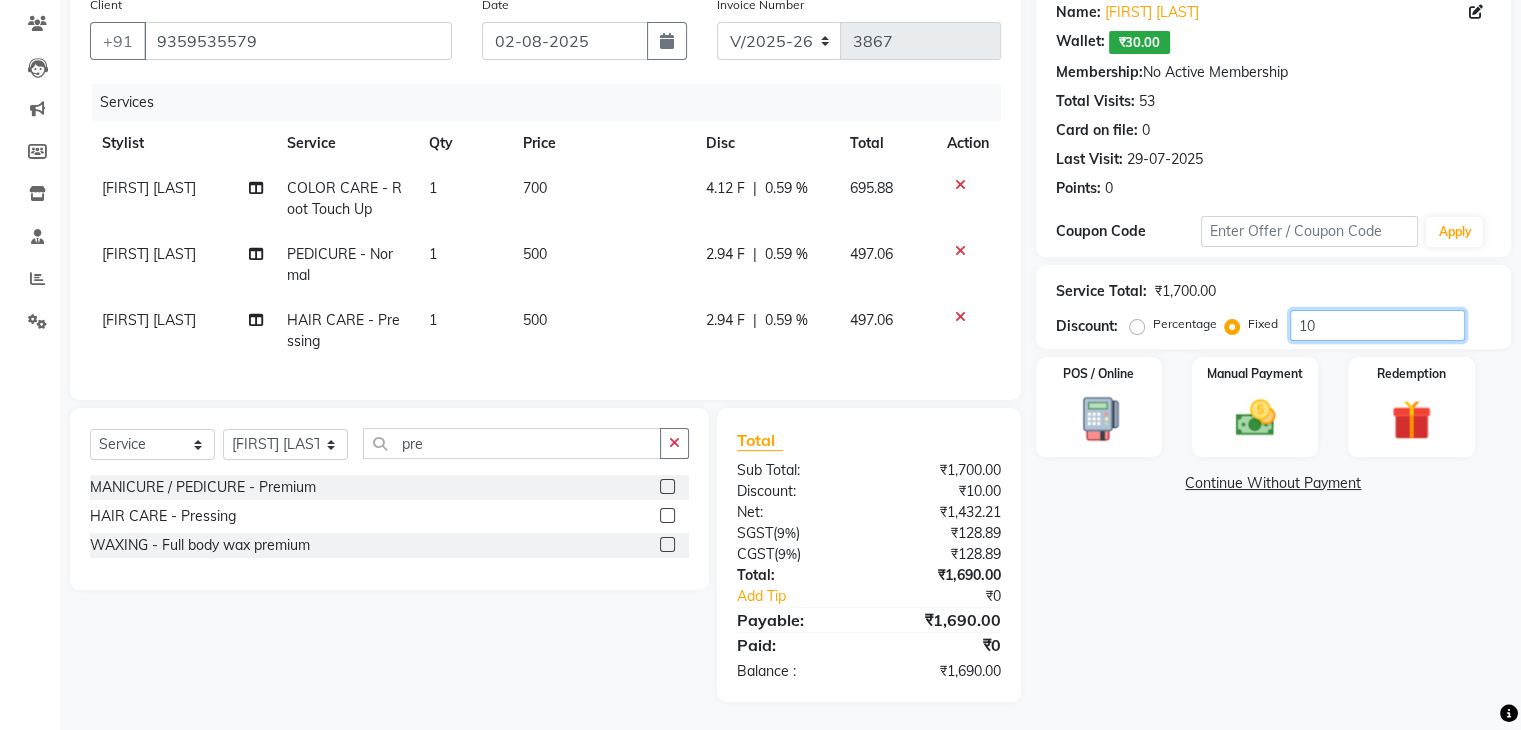 click on "10" 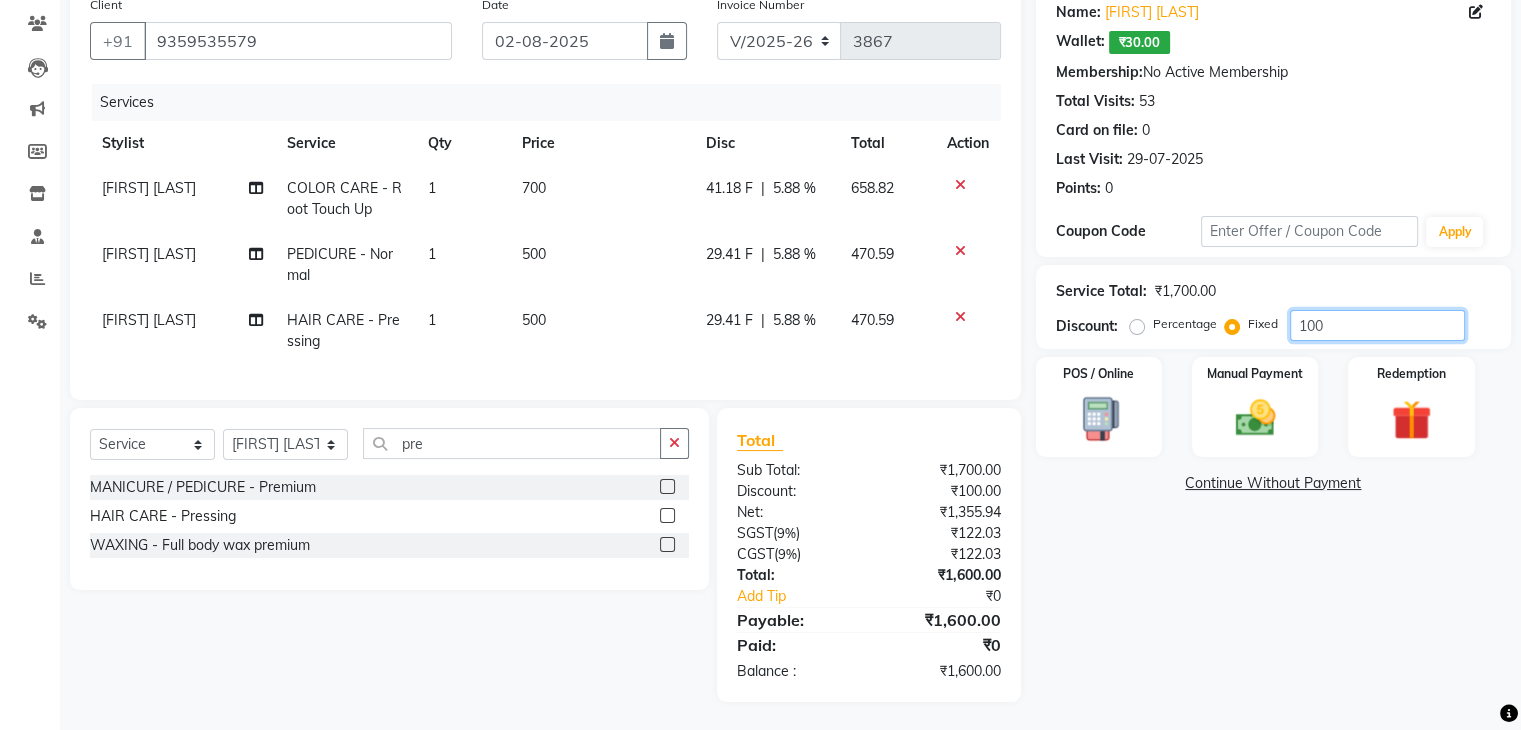 click on "100" 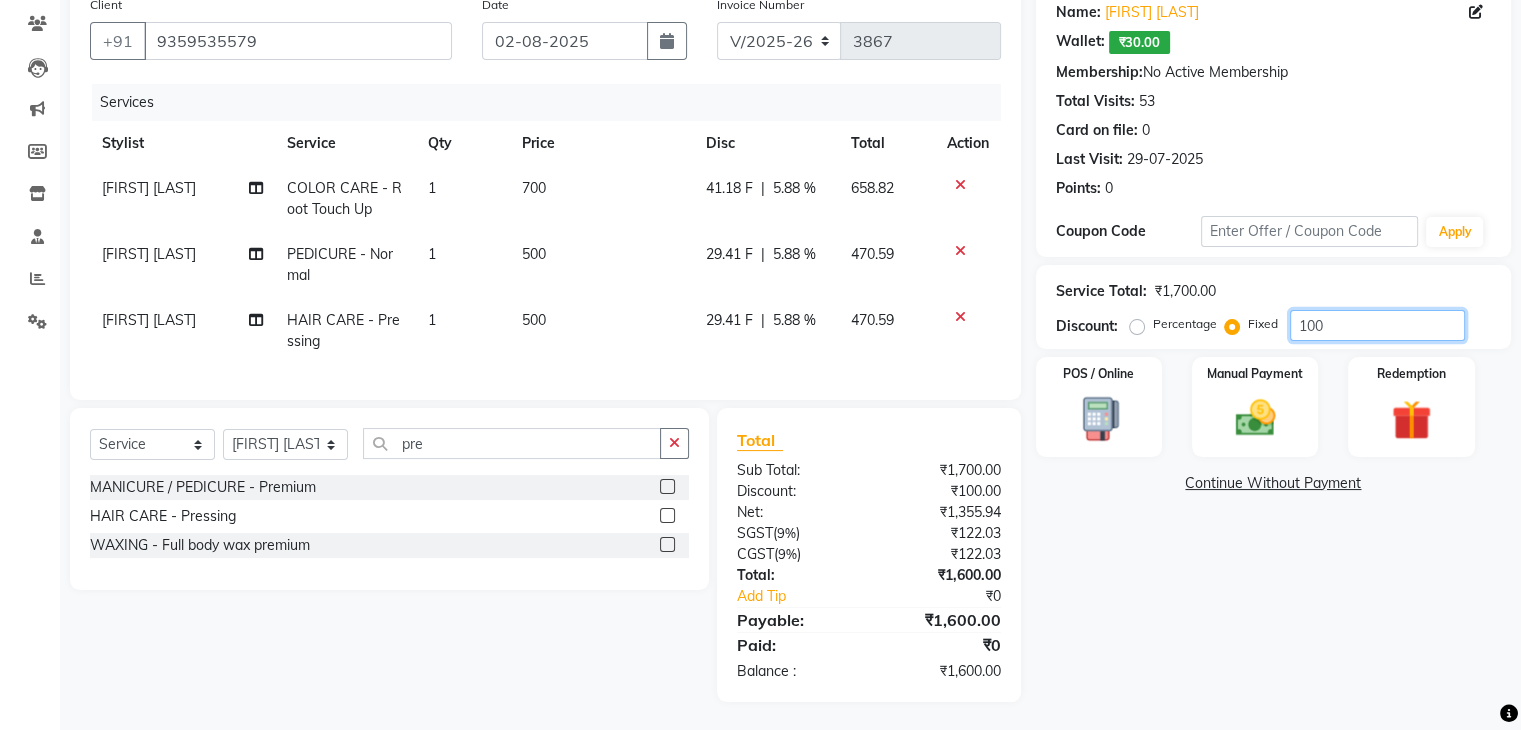 scroll, scrollTop: 182, scrollLeft: 0, axis: vertical 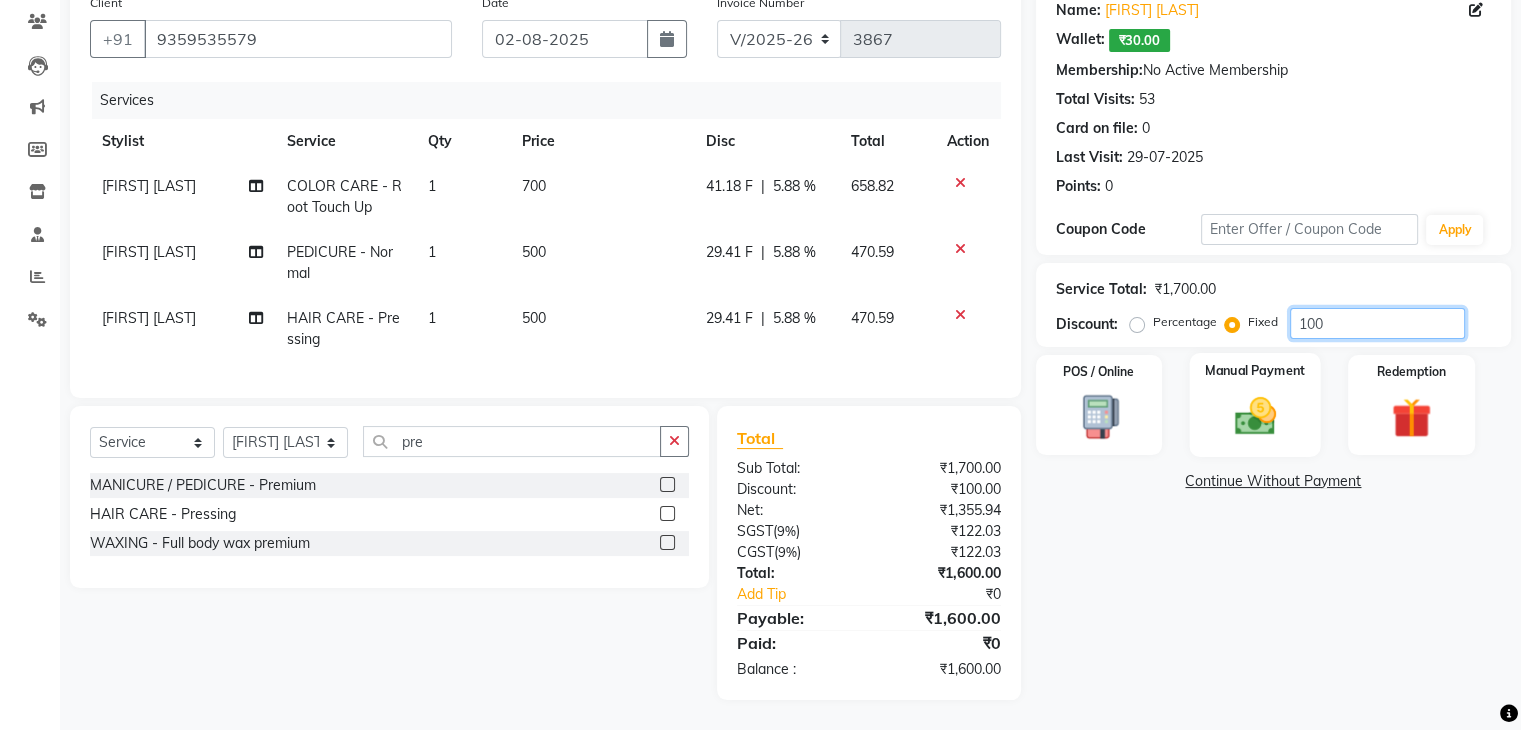 type on "100" 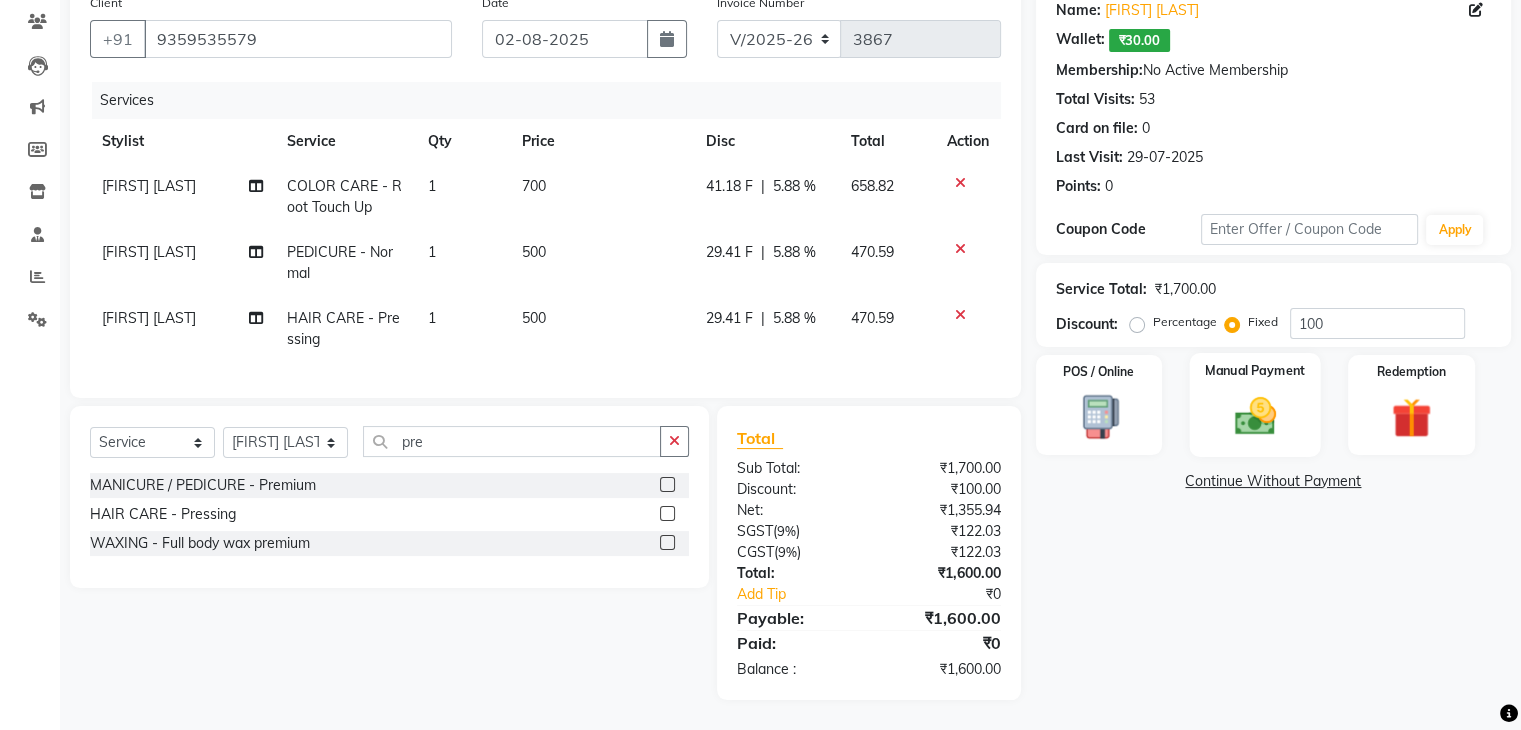 click 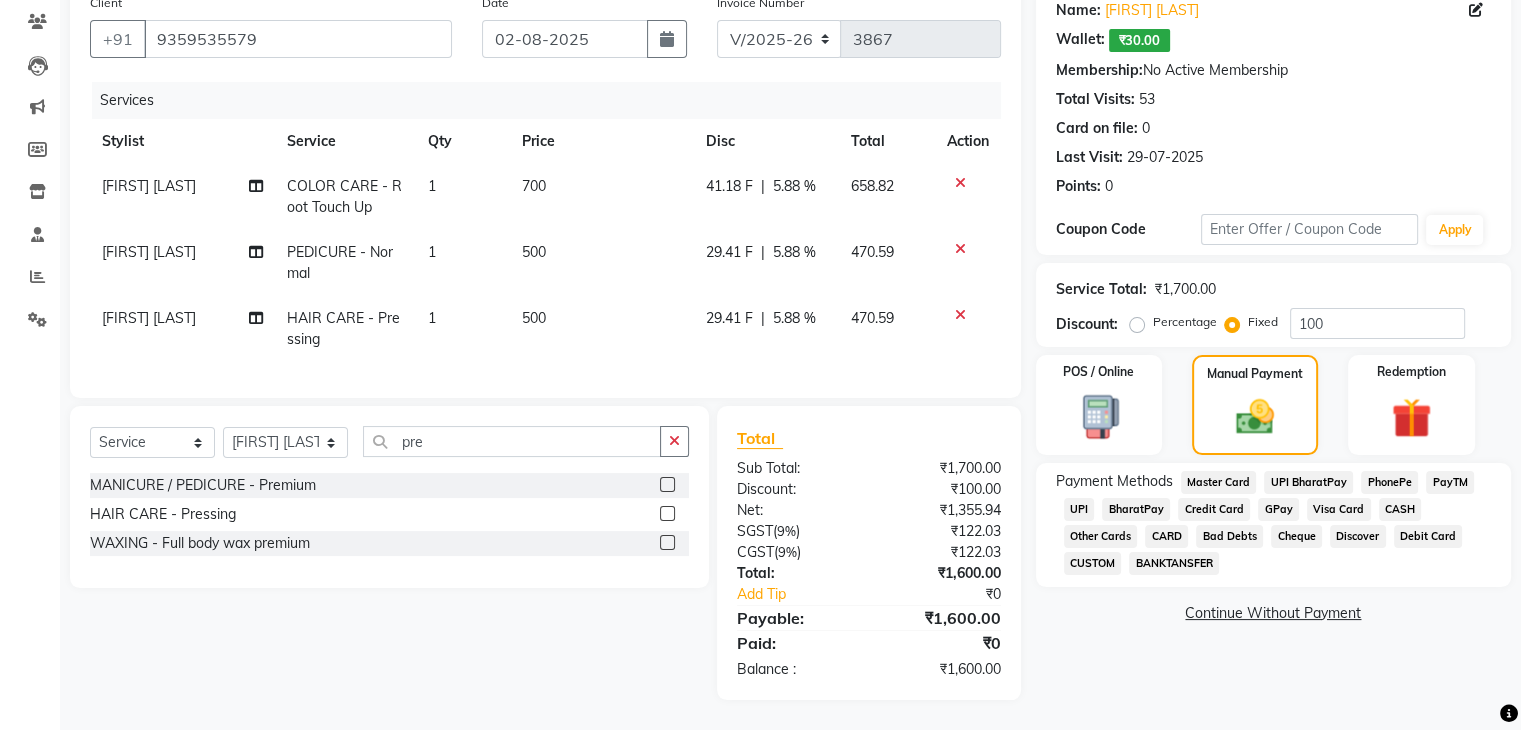 click on "CASH" 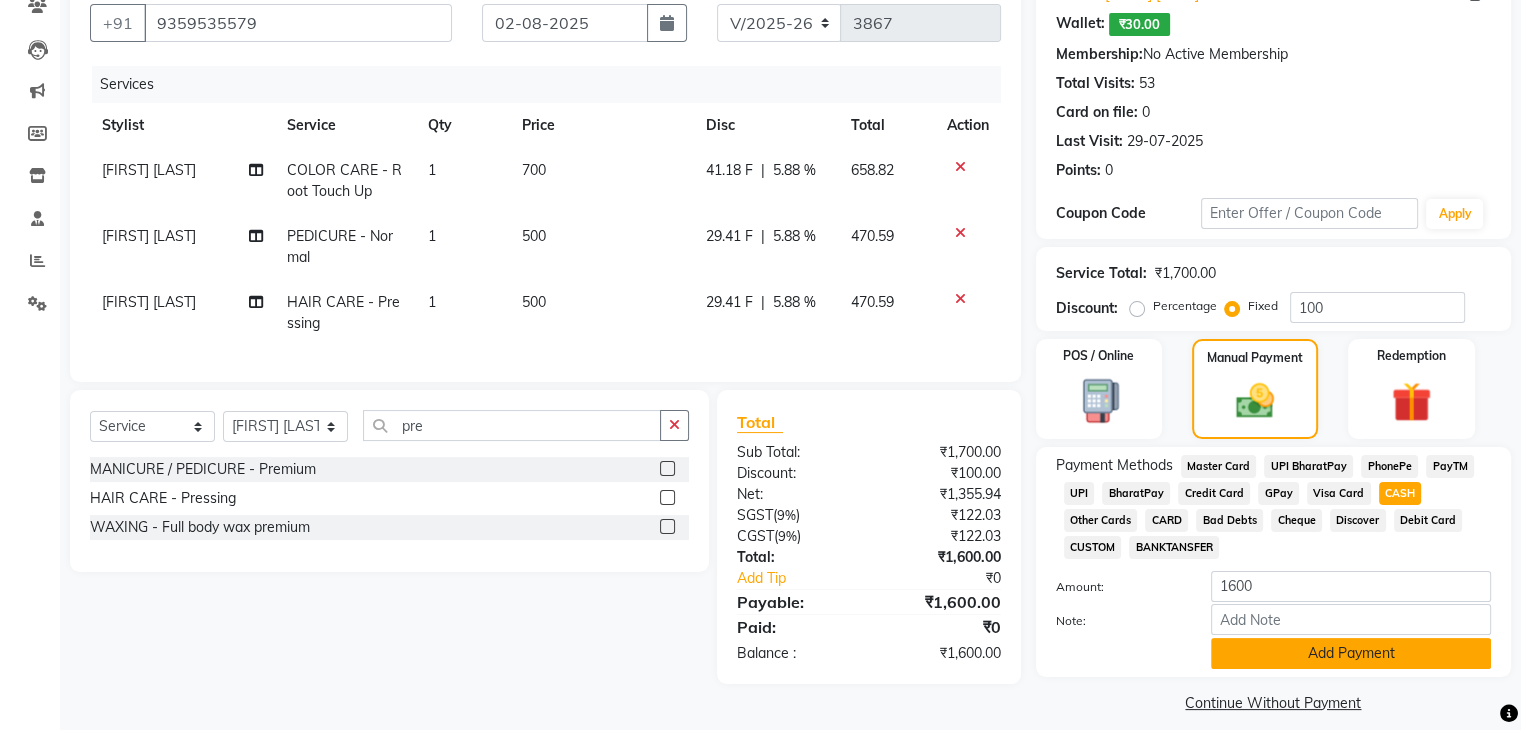 click on "Add Payment" 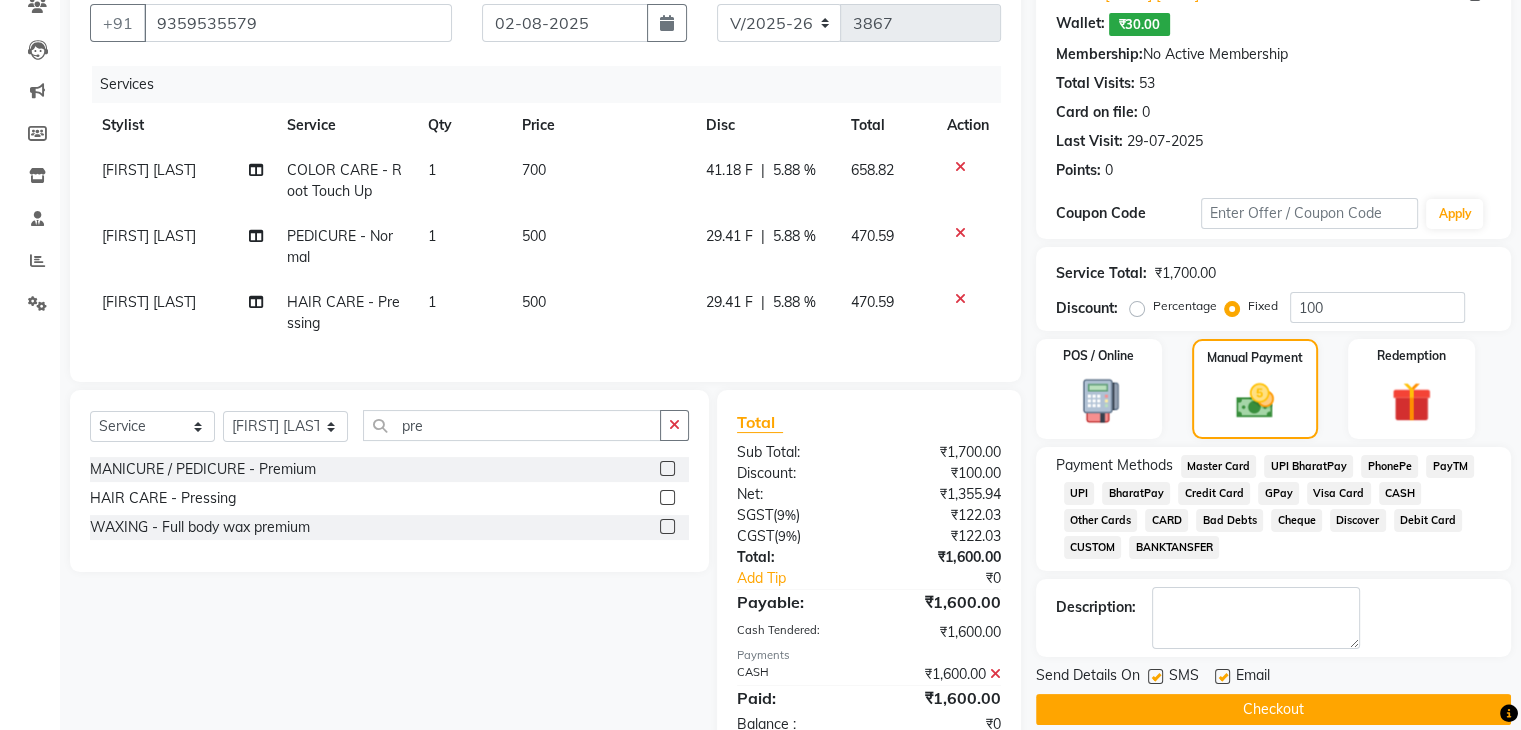 click on "Checkout" 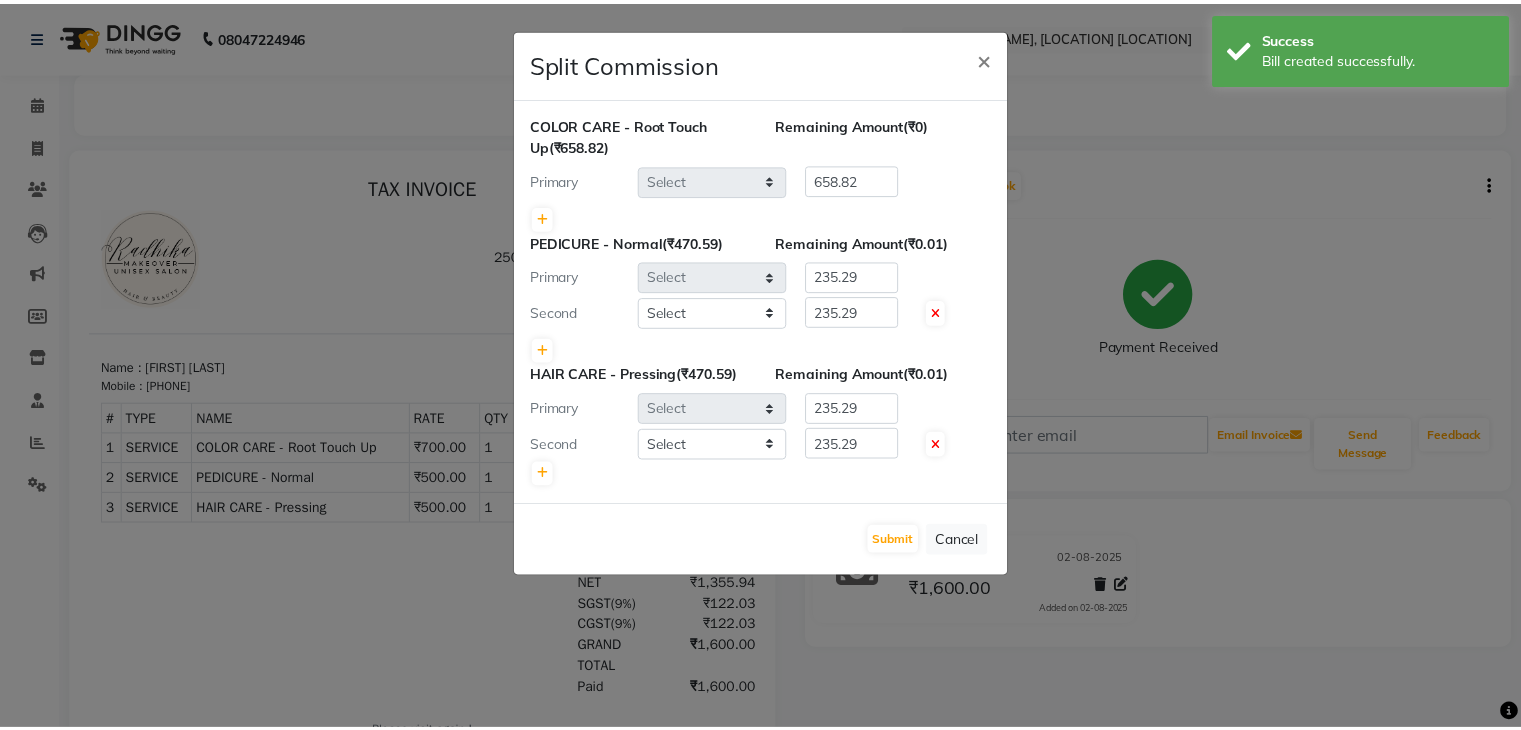 scroll, scrollTop: 0, scrollLeft: 0, axis: both 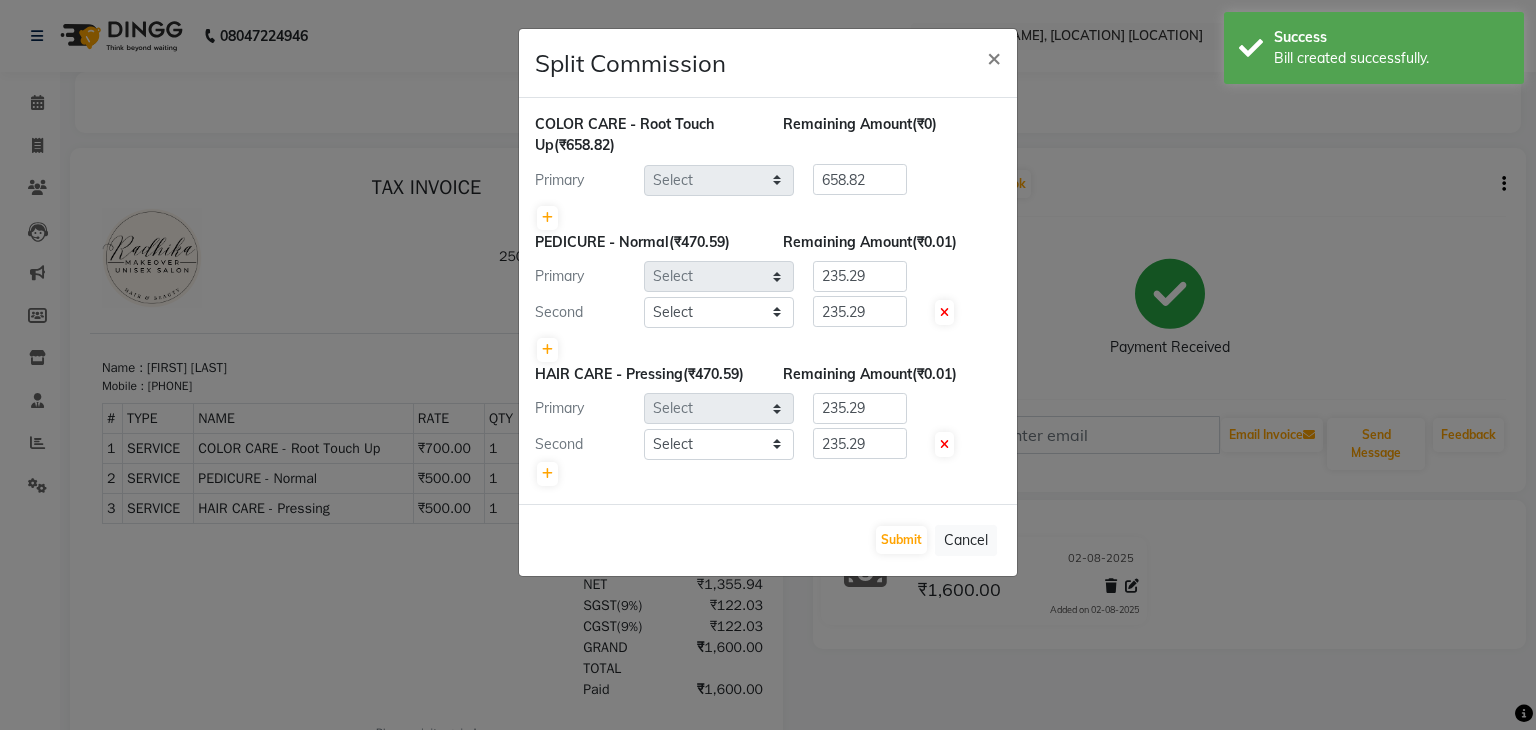 select on "53888" 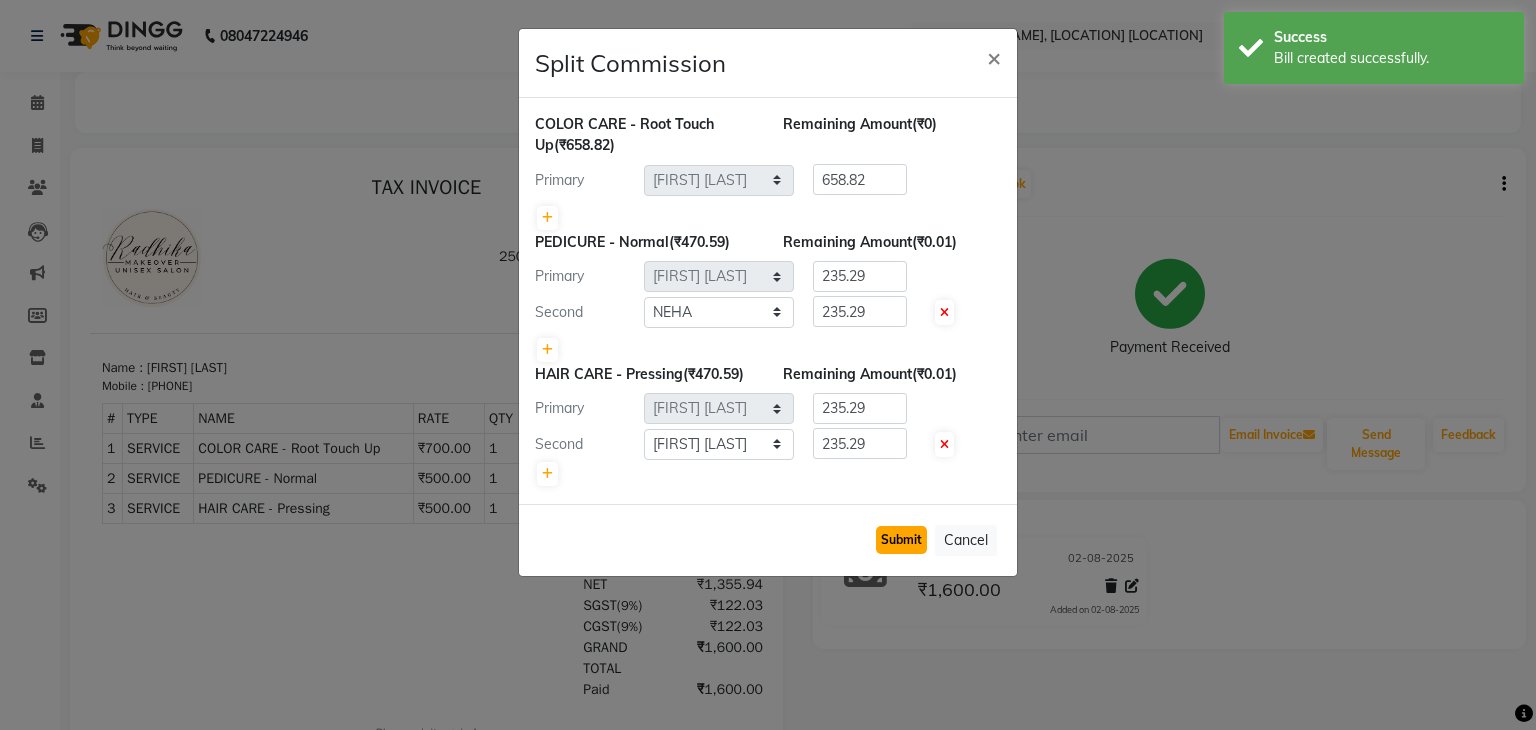 click on "Submit" 